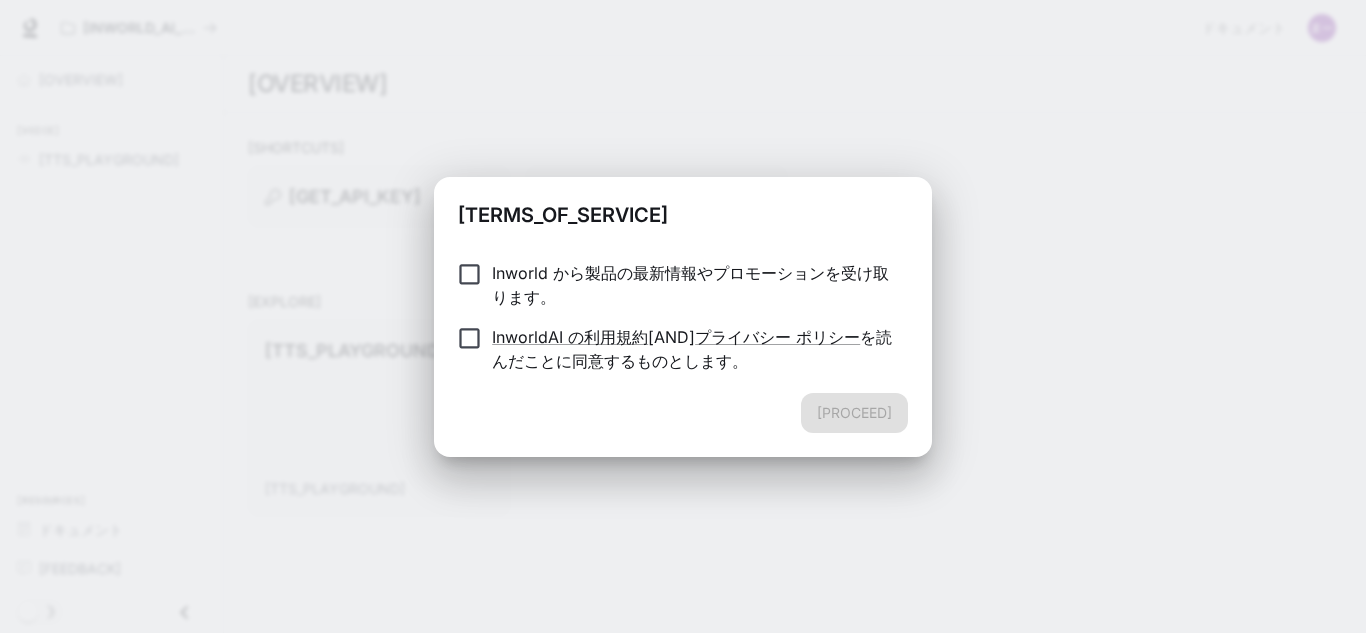 scroll, scrollTop: 0, scrollLeft: 0, axis: both 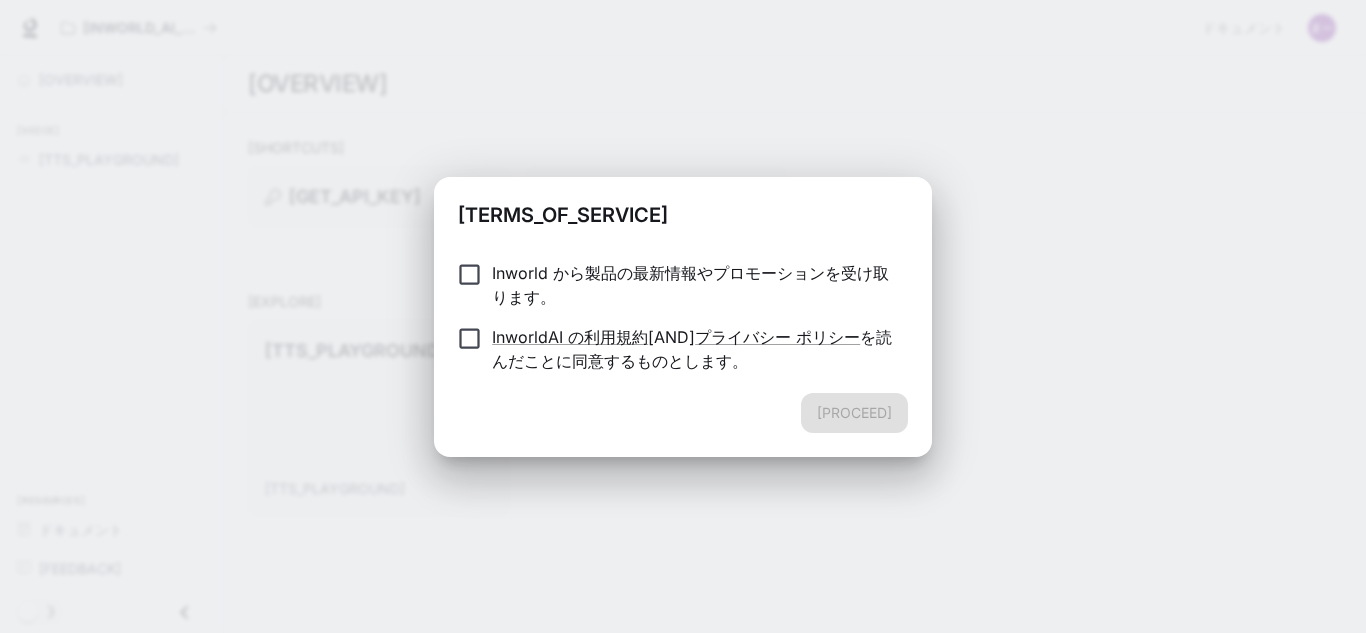 click on "利用規約 Inworld から製品の最新情報やプロモーションを受け取ります。 このボックスにチェックを入れることで、InworldAI の利用規約 と プライバシー ポリシー を読んだことに同意するものとします 。       進む" at bounding box center (683, 316) 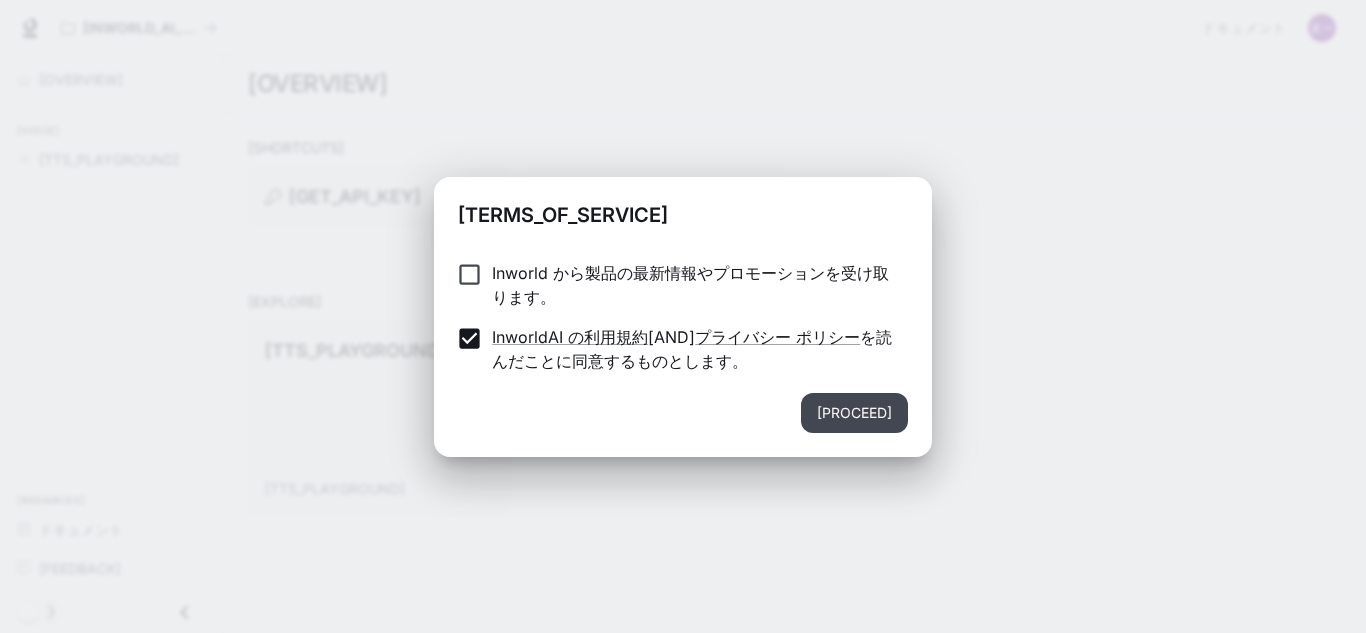 click on "進む" at bounding box center (854, 412) 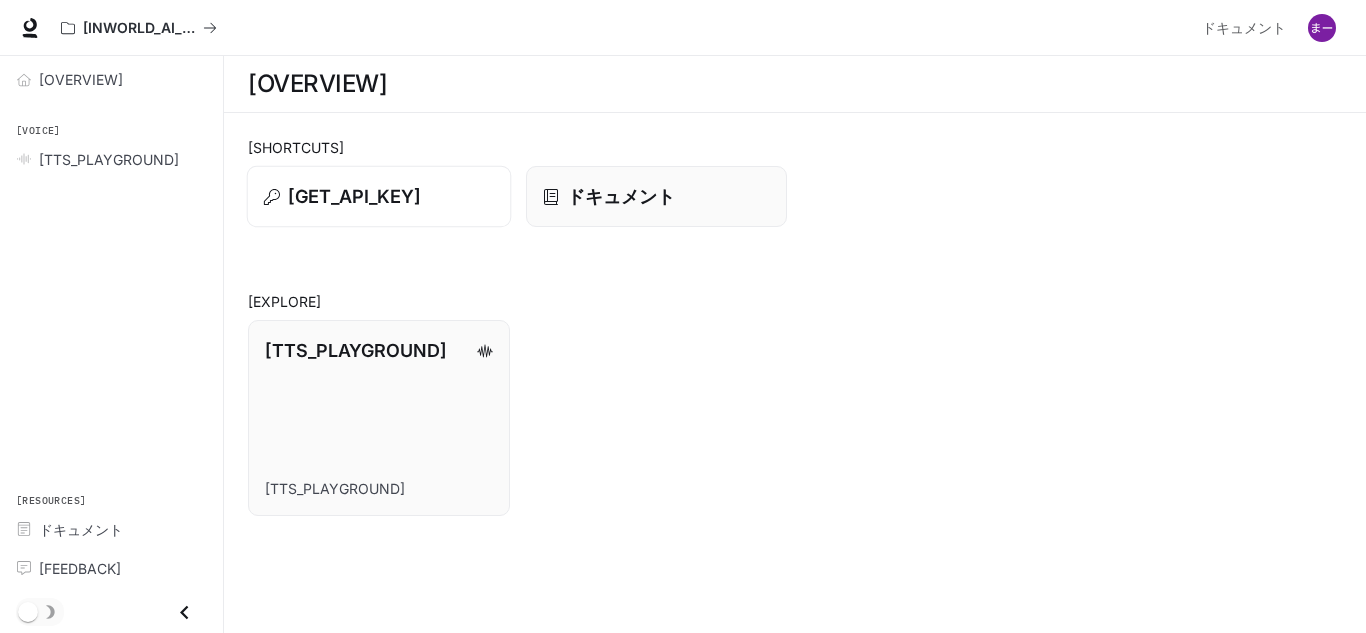 click on "APIキーを取得する" at bounding box center [354, 196] 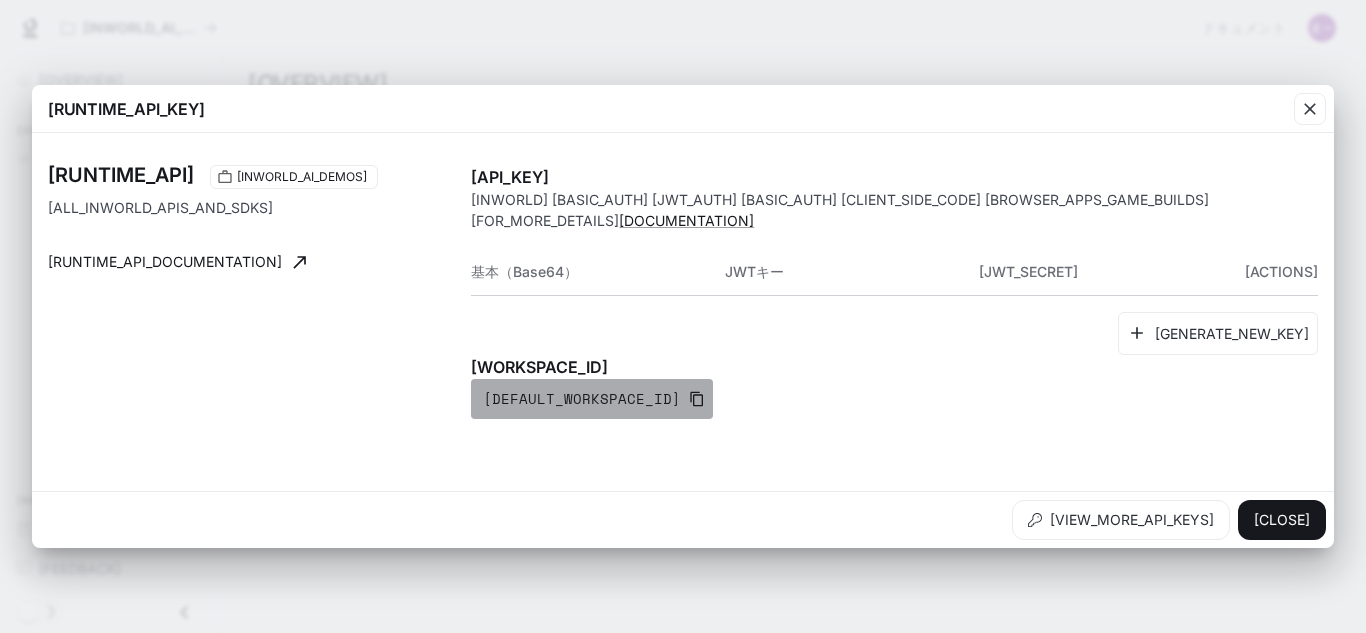 click at bounding box center [697, 399] 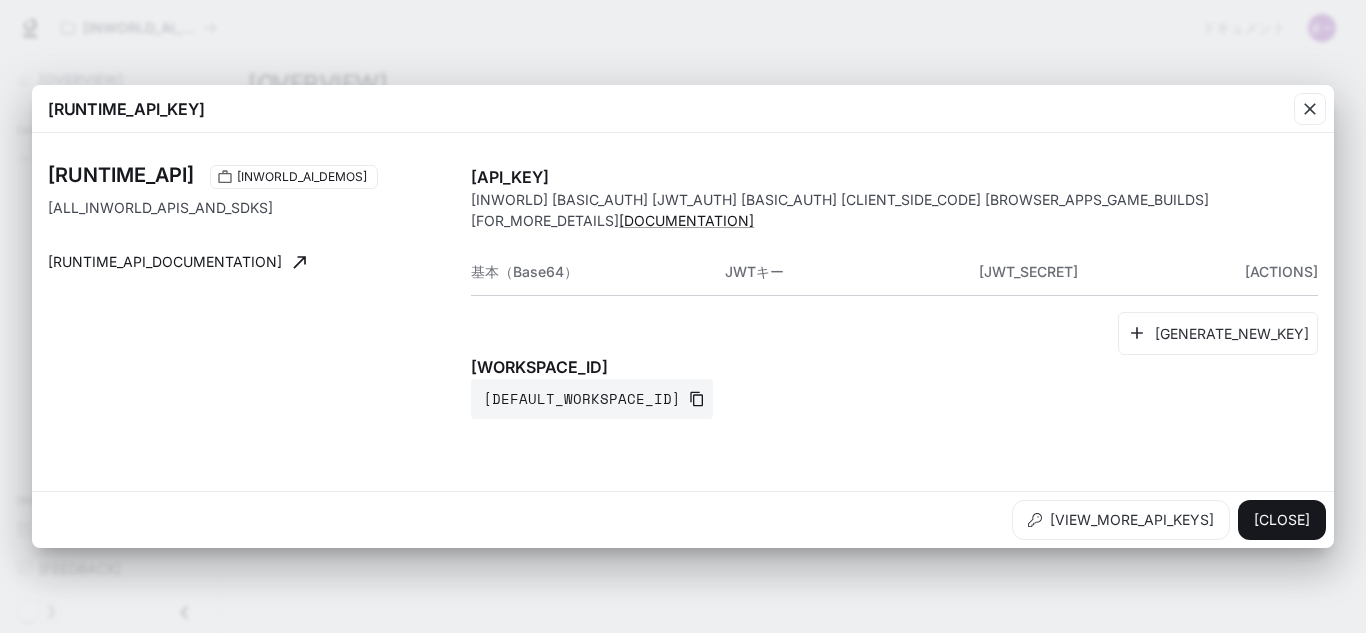 click on "ワークスペースID" at bounding box center [894, 367] 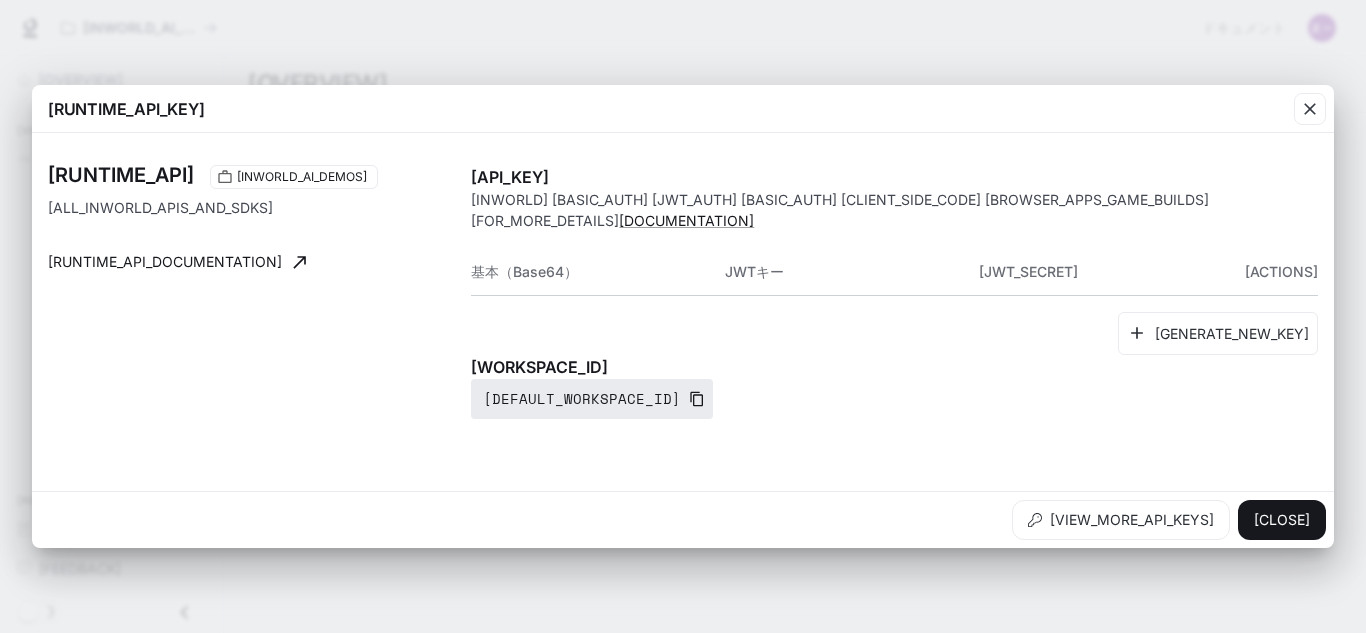 click on "[WORKSPACE_ID]" at bounding box center [582, 398] 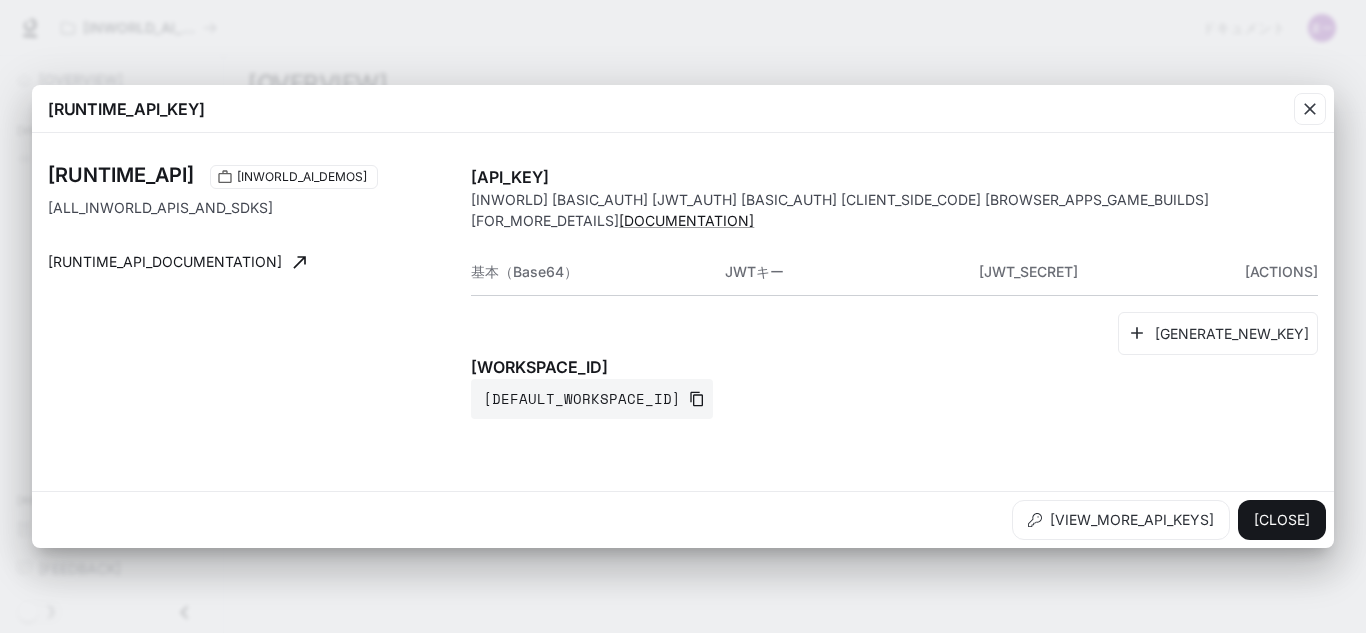 click on "JWTキー" at bounding box center [524, 271] 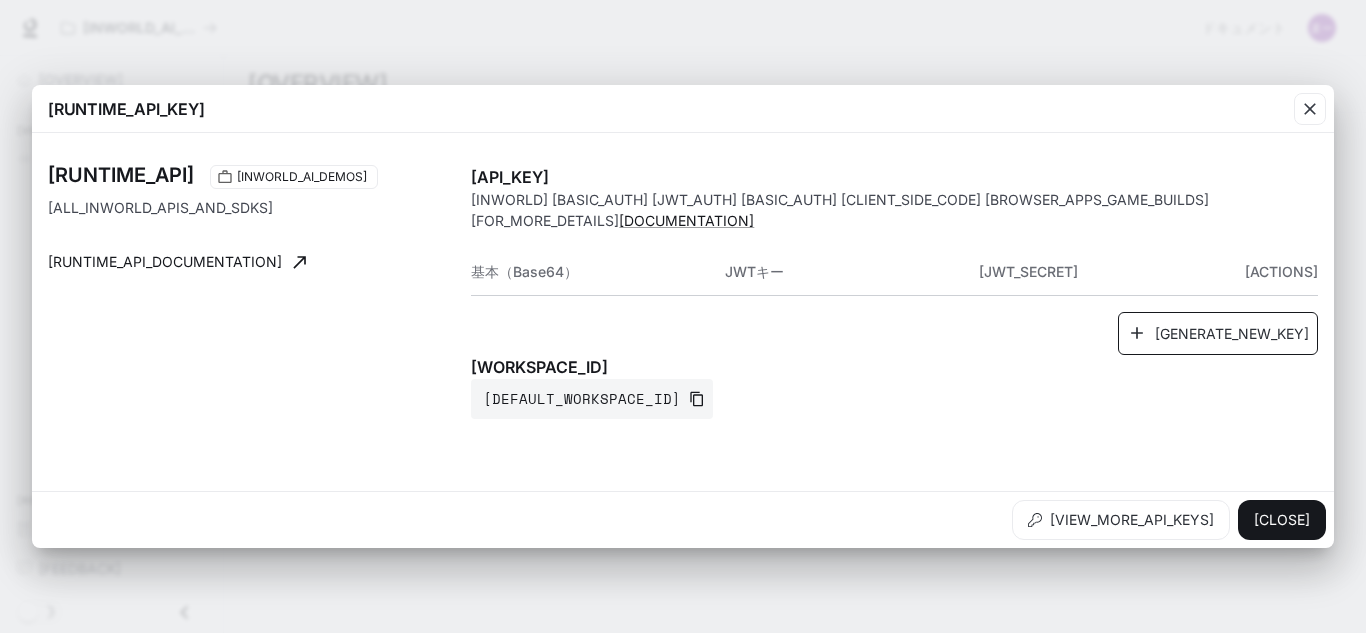 click on "新しいキーを生成する" at bounding box center (1232, 332) 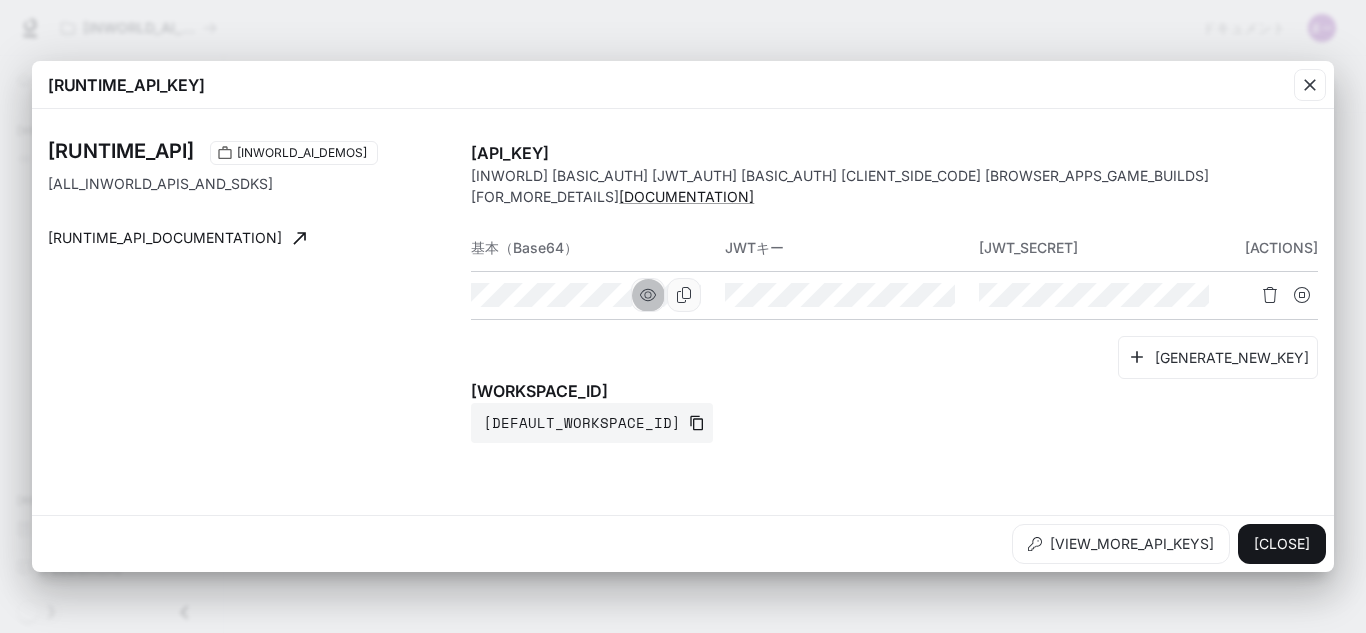 click at bounding box center [648, 295] 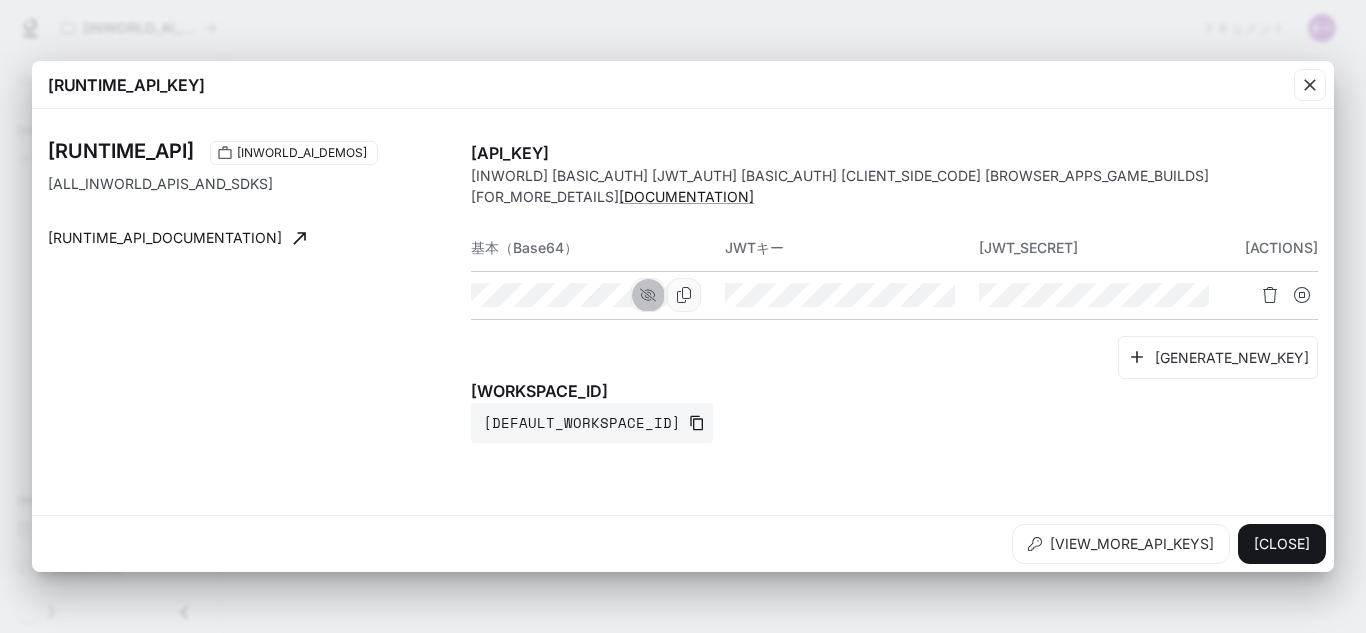 click at bounding box center (648, 295) 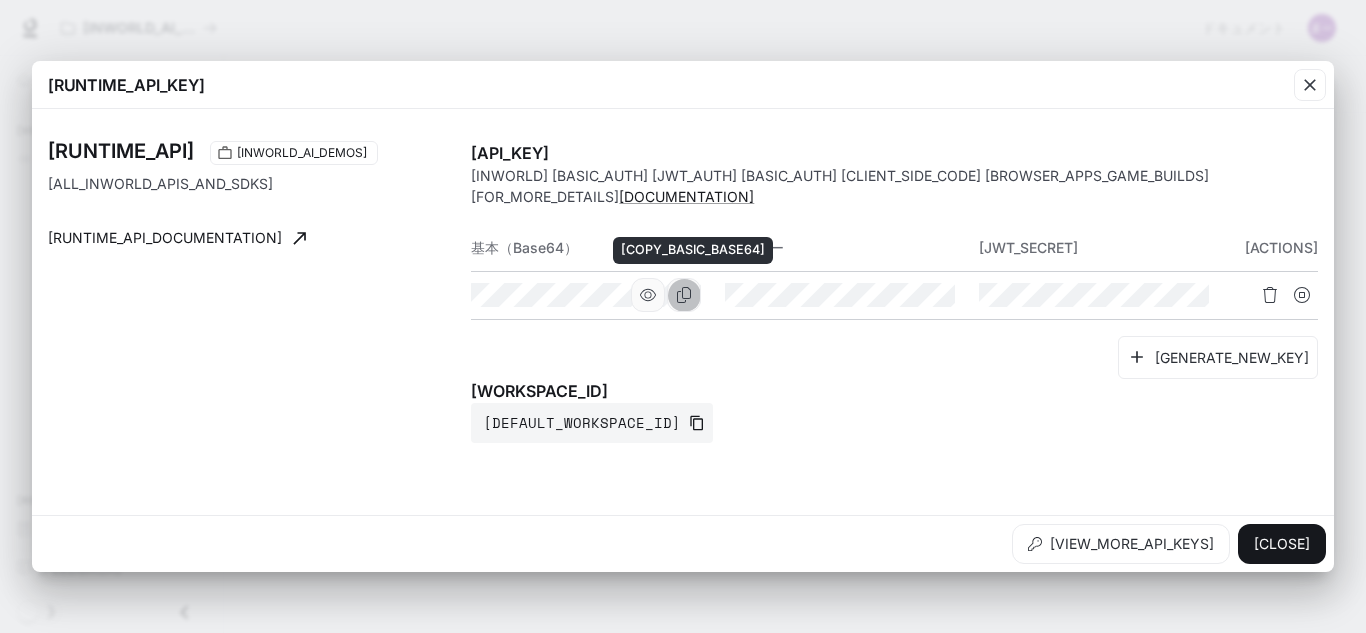click at bounding box center [684, 295] 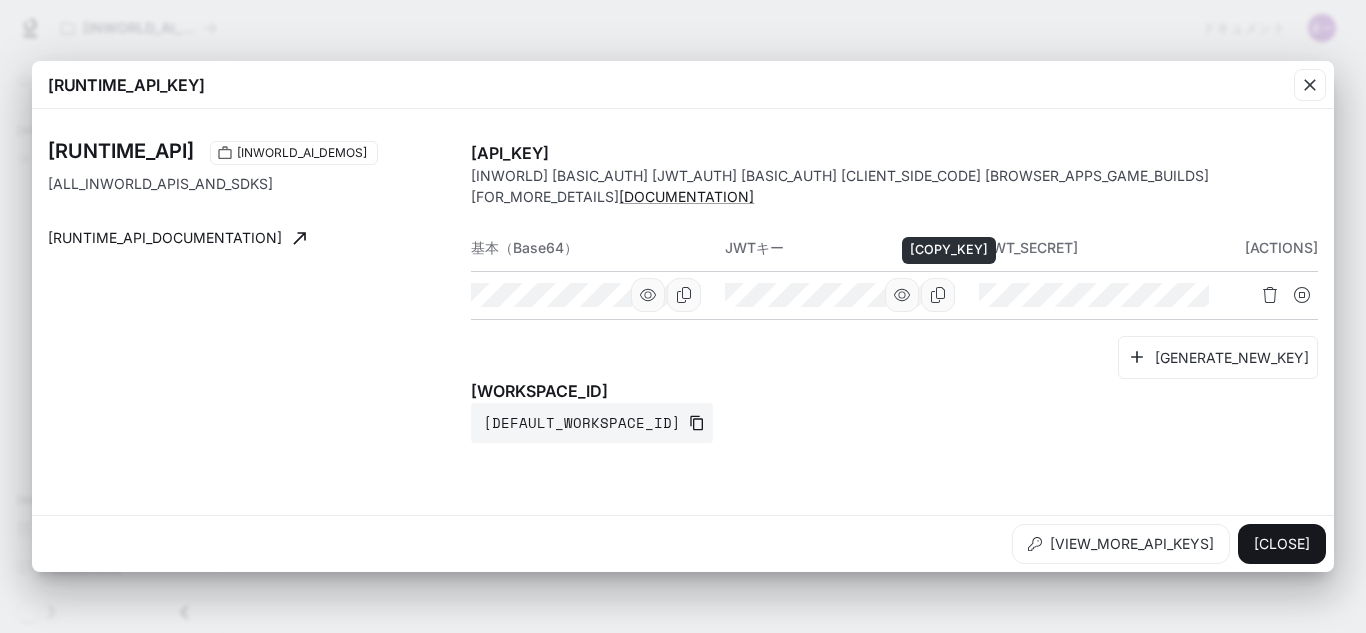 click at bounding box center (938, 295) 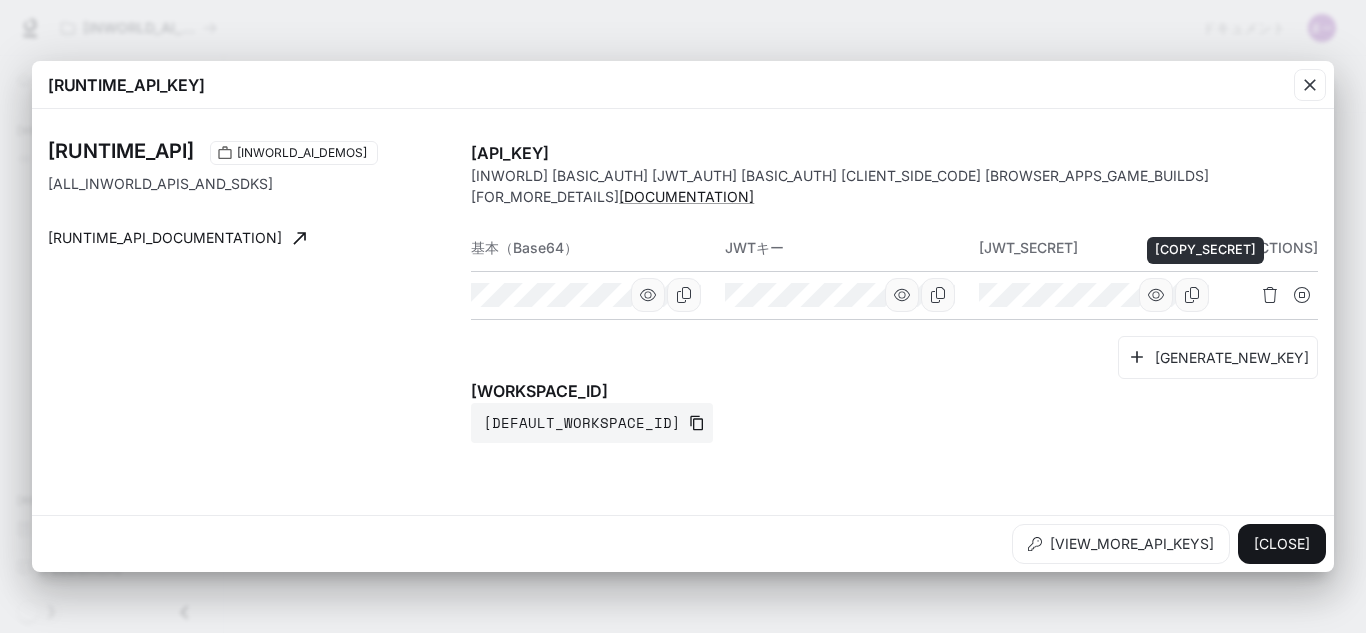 click at bounding box center [1192, 295] 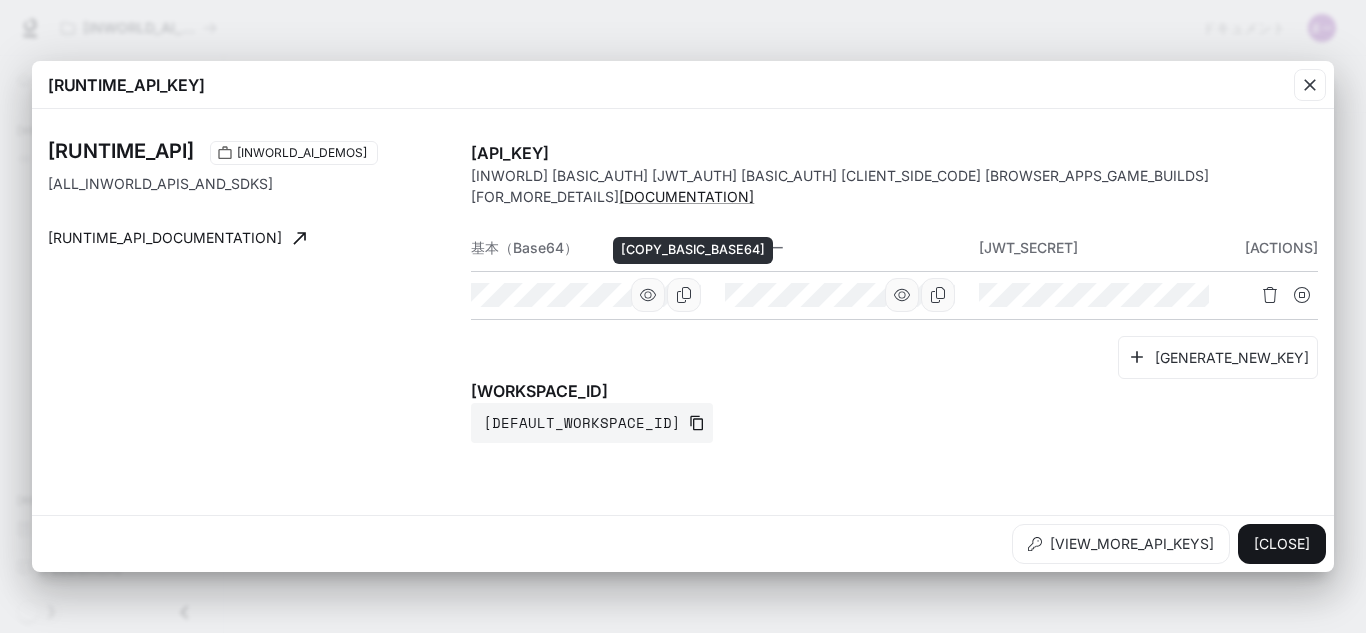 click at bounding box center [684, 295] 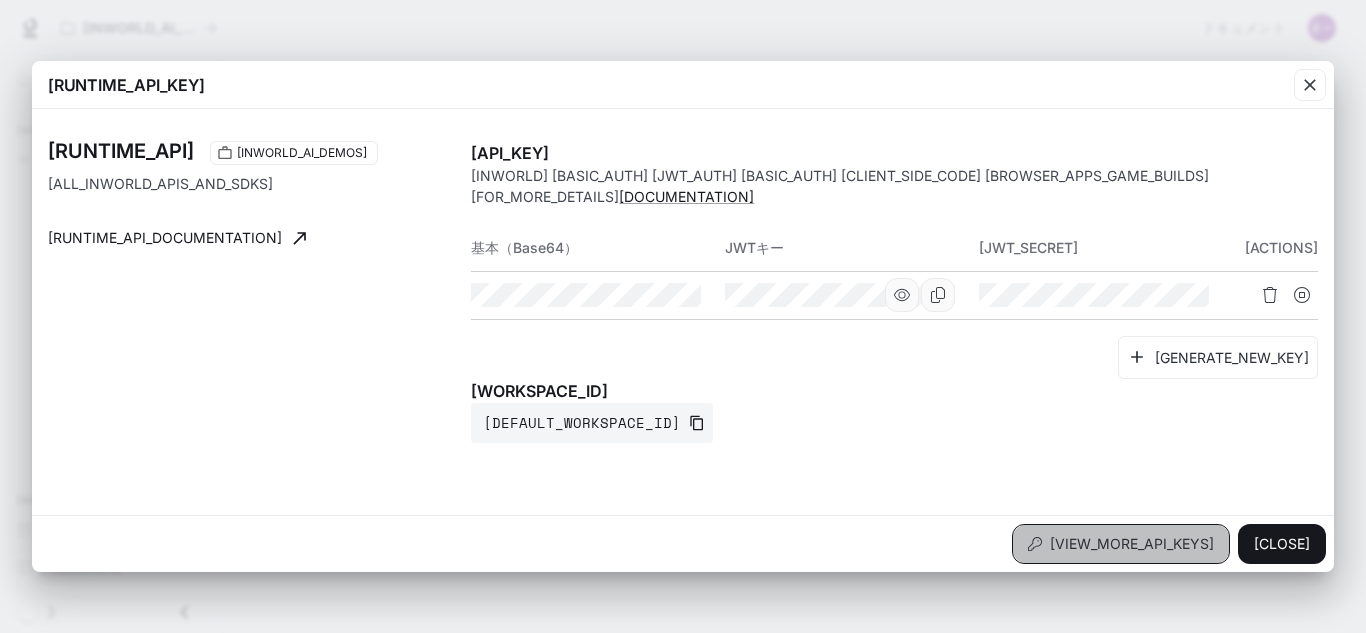 click on "その他のAPIキーを見る" at bounding box center [1132, 543] 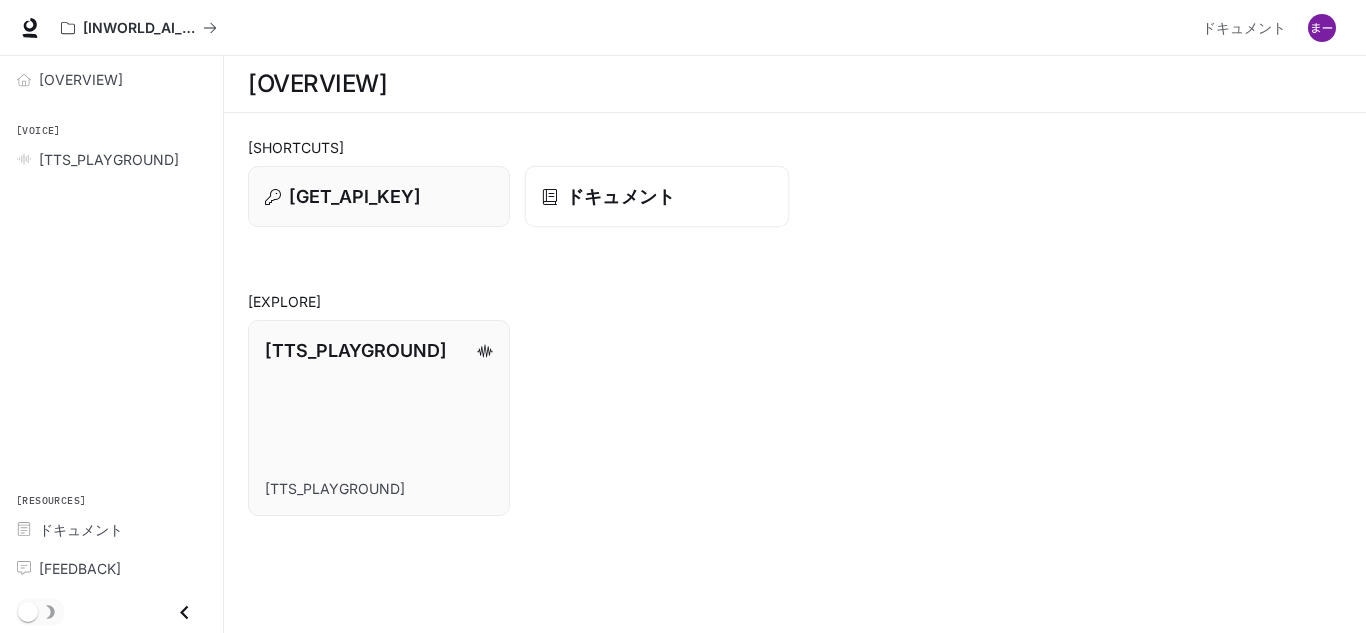click on "ドキュメント" at bounding box center (656, 196) 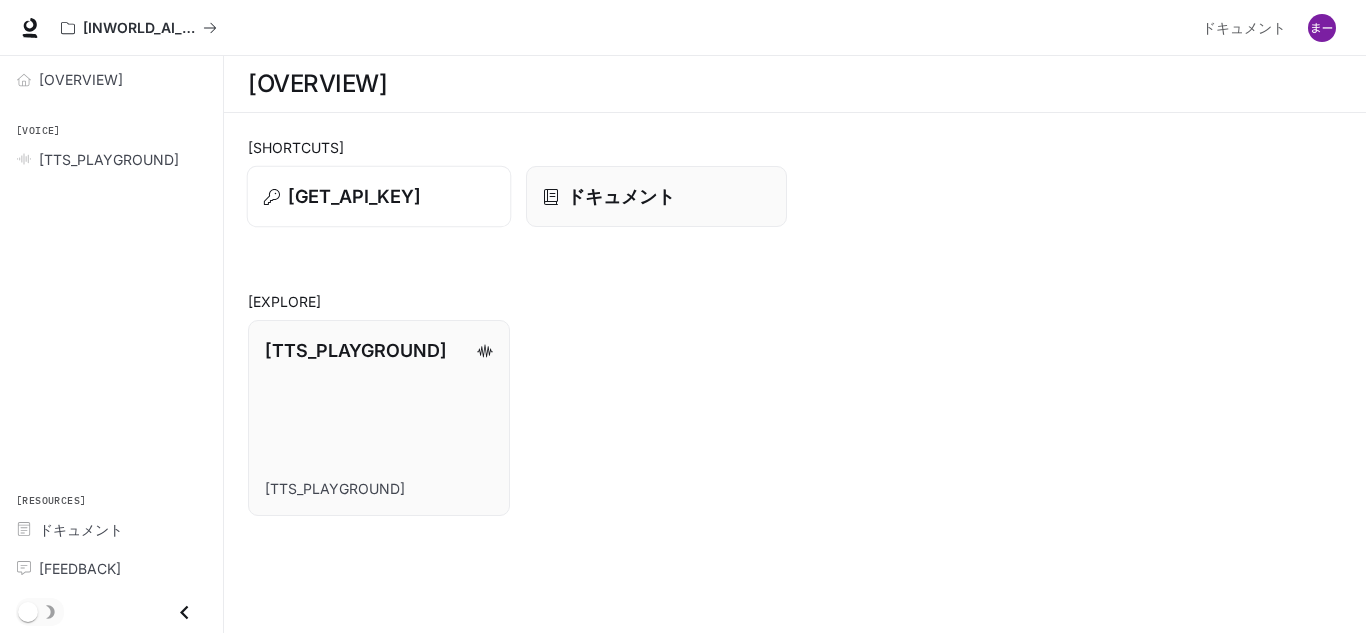 click on "APIキーを取得する" at bounding box center (379, 197) 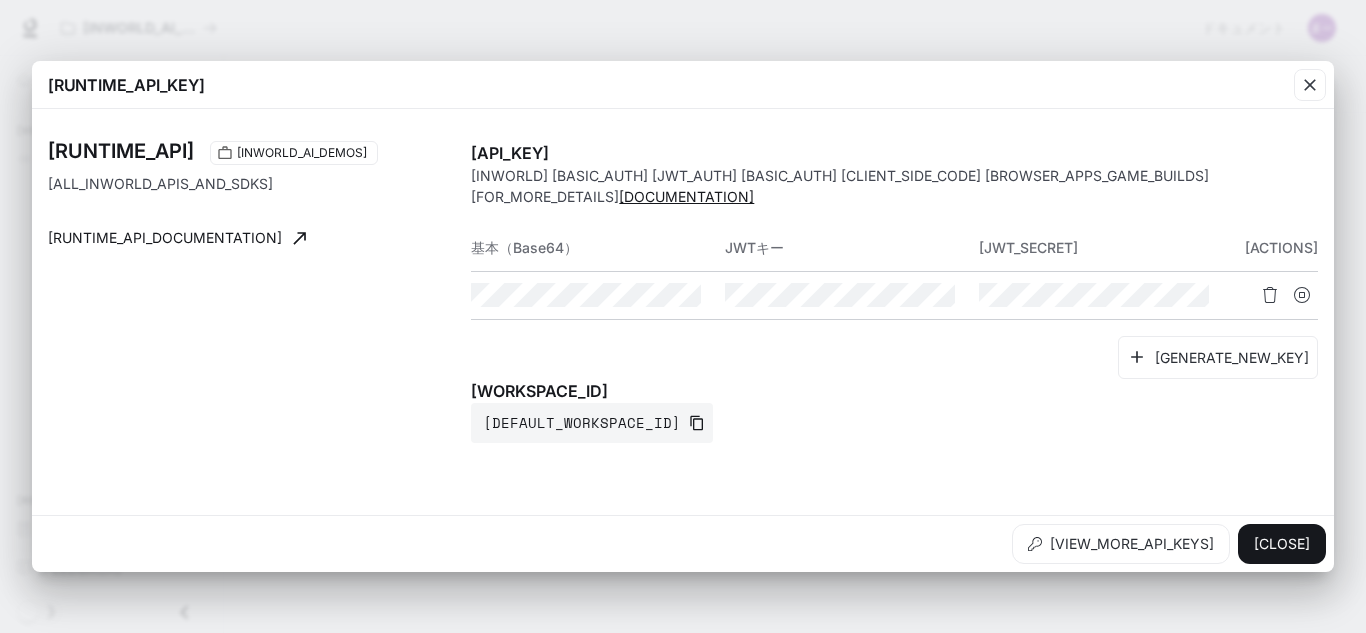 click on "ドキュメントをご覧ください。" at bounding box center (686, 196) 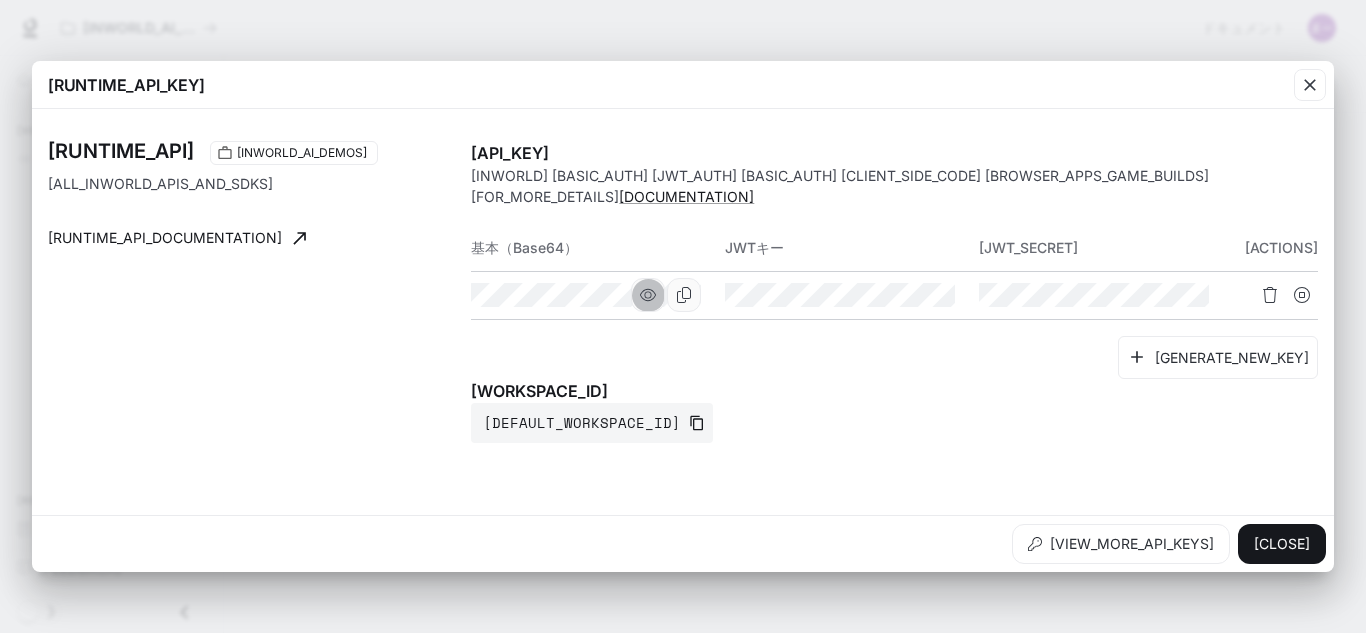click at bounding box center [648, 295] 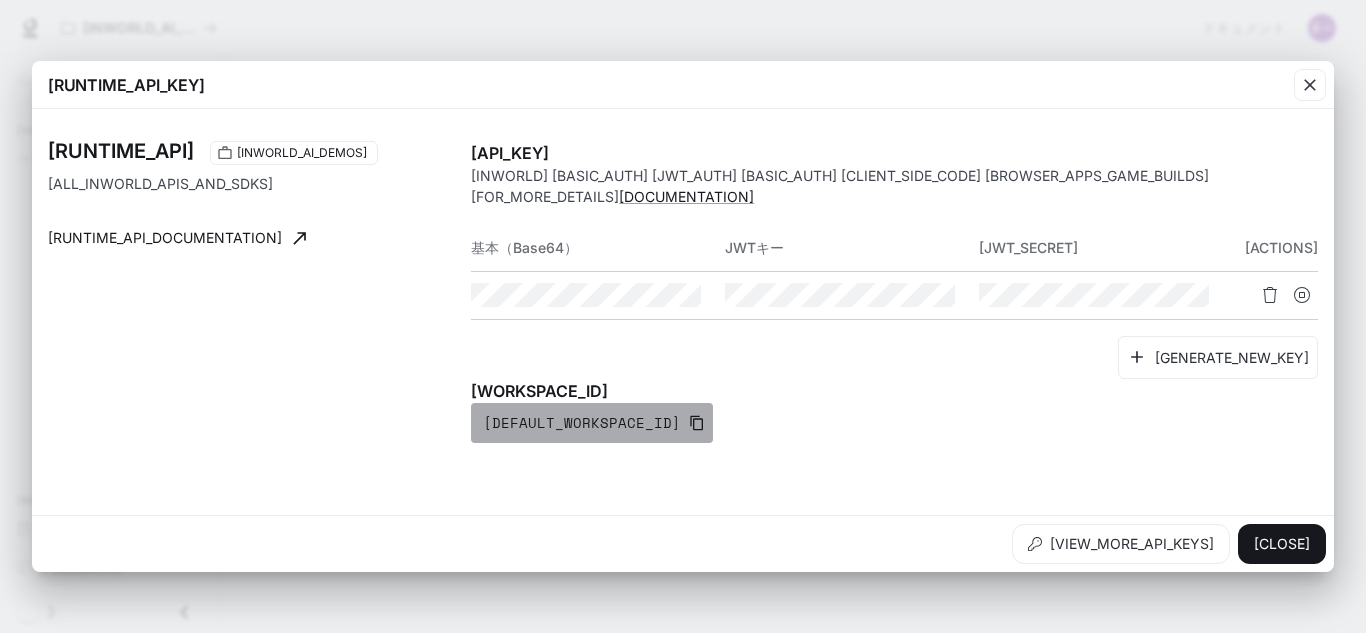 click at bounding box center (697, 423) 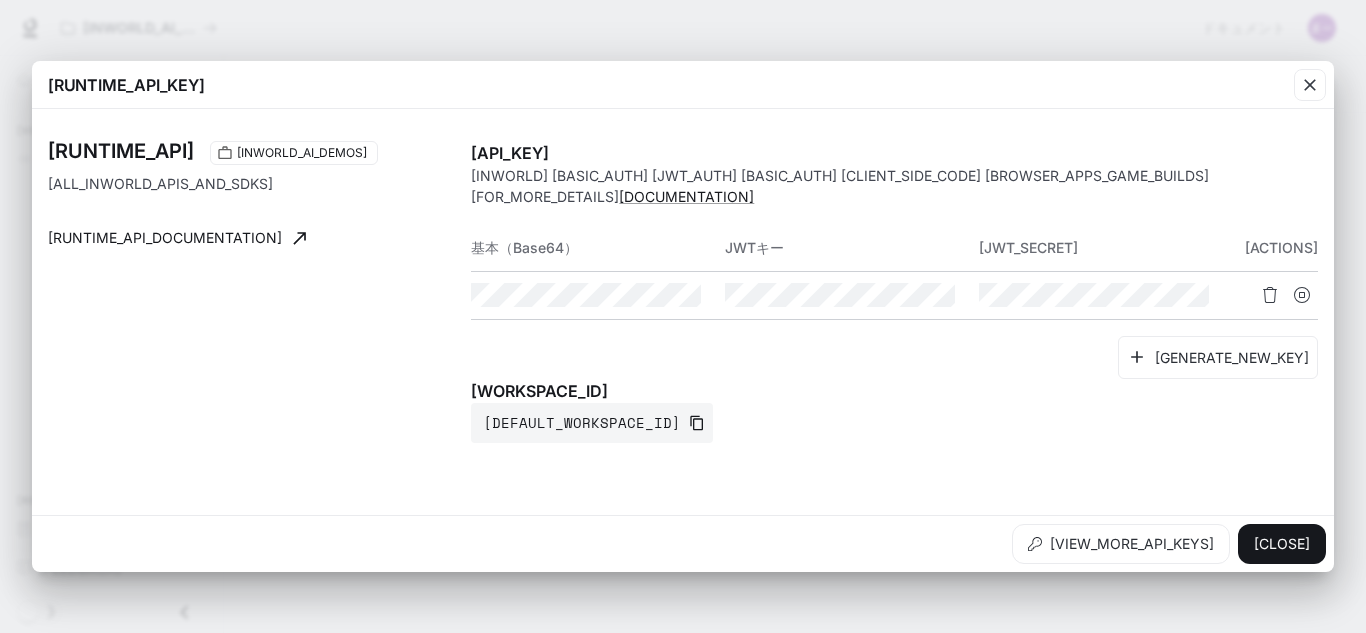 click on "ランタイムAPI インワールドAIデモ すべての Inworld API および SDK について Inworld のサーバーとの接続を設定します。 ランタイムAPIドキュメント APIキー InworldはBasic認証とJWT認証の両方をサポートしています。Basic認証は、セキュリティ侵害の恐れがあるため、クライアントサイドコード（ブラウザ、アプリ、ゲームビルド）での使用は推奨されません。 詳細については、 ドキュメントをご覧ください。     基本（Base64） JWTキー JWTシークレット アクション 新しいキーを生成する ワークスペースID デフォルト-y2slzou_zxkcdfatixzmqa" at bounding box center (683, 312) 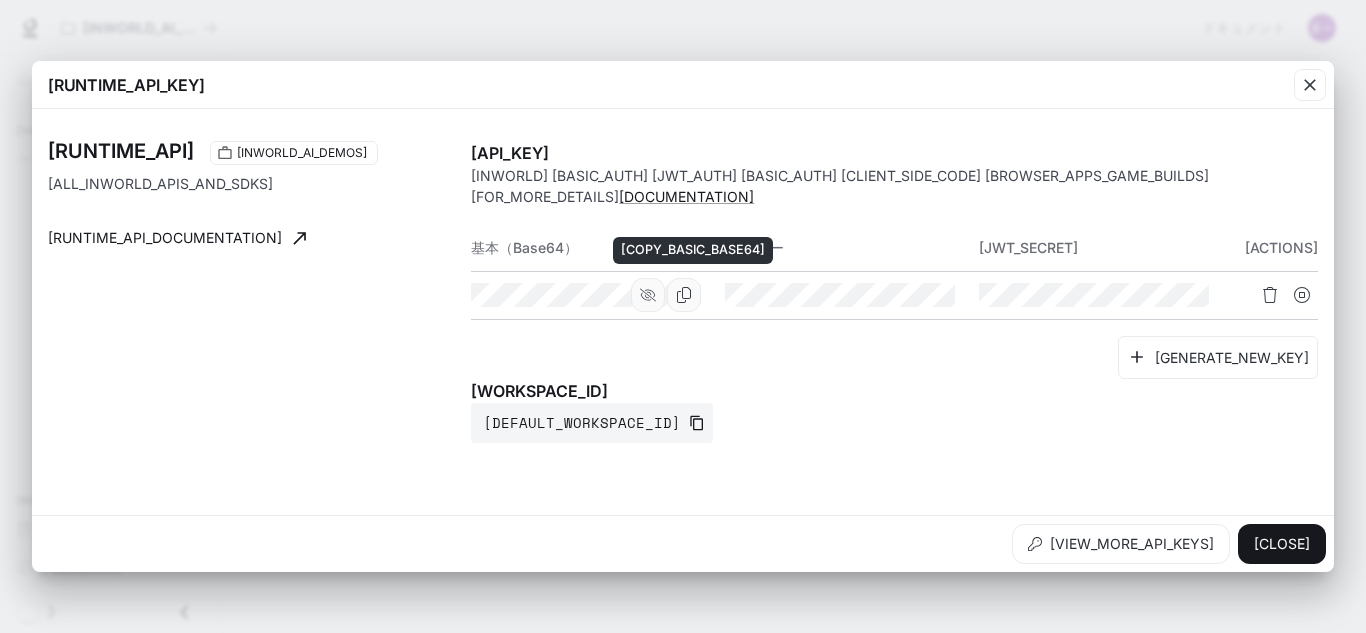 click at bounding box center [684, 295] 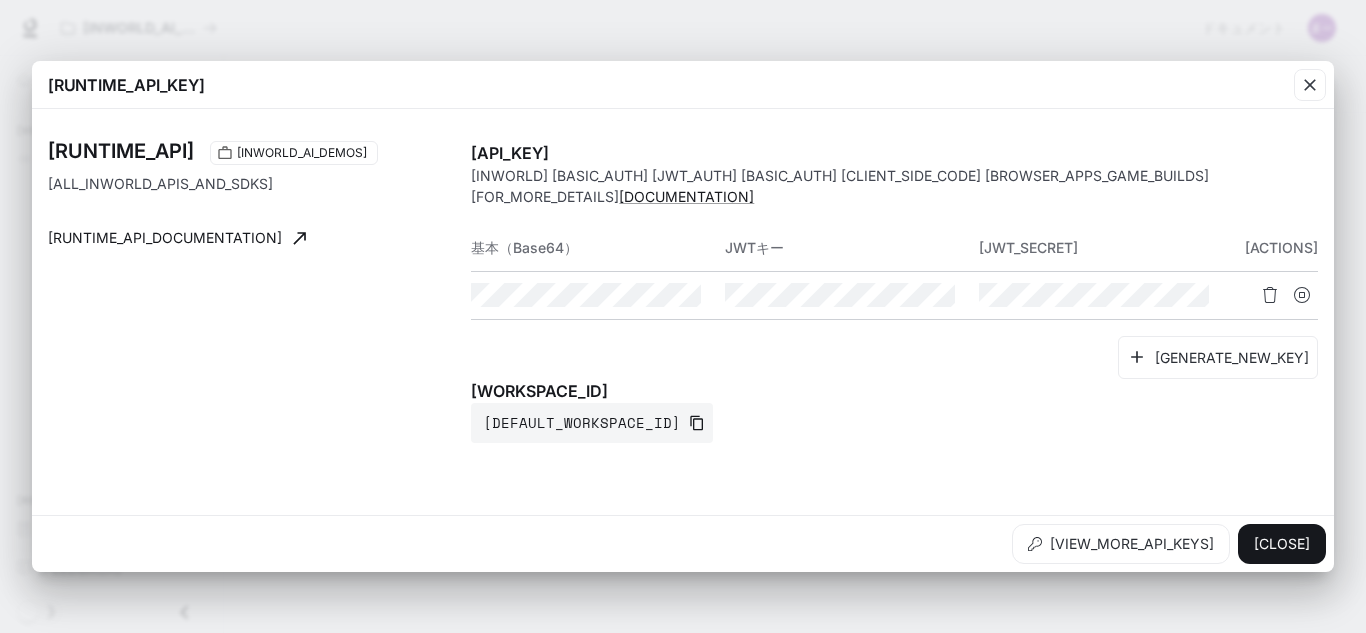 click on "ワークスペースID デフォルト-y2slzou_zxkcdfatixzmqa" at bounding box center (894, 411) 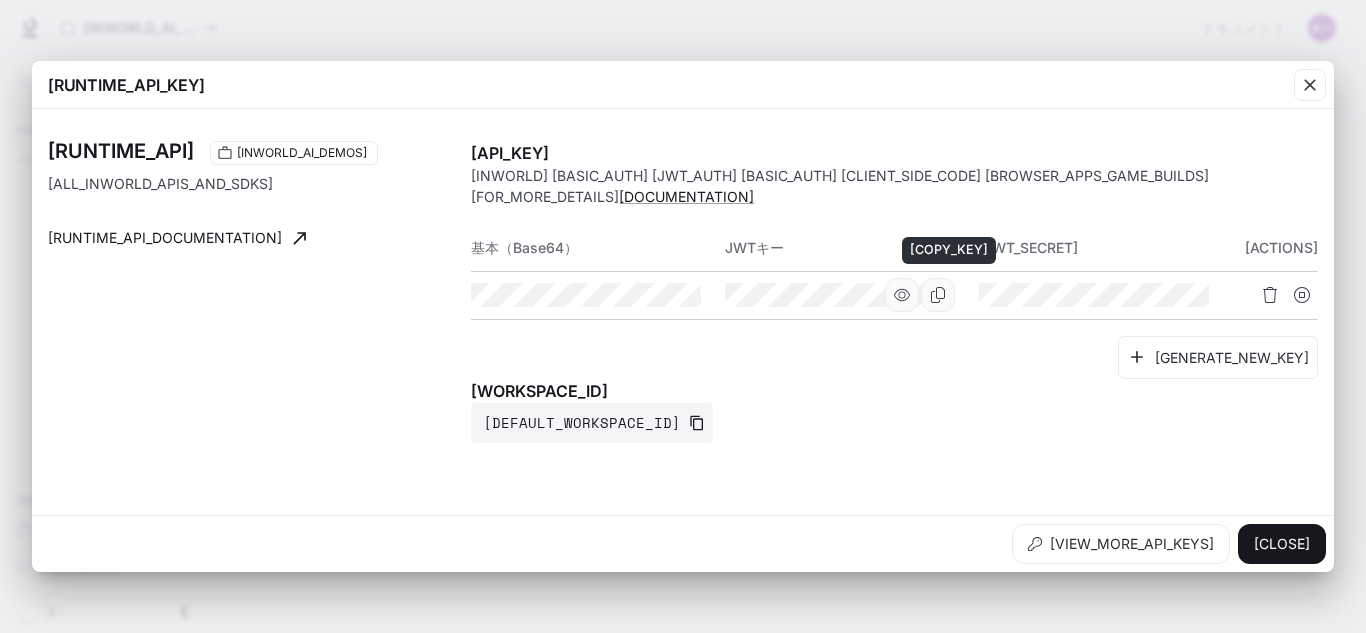 click at bounding box center (938, 295) 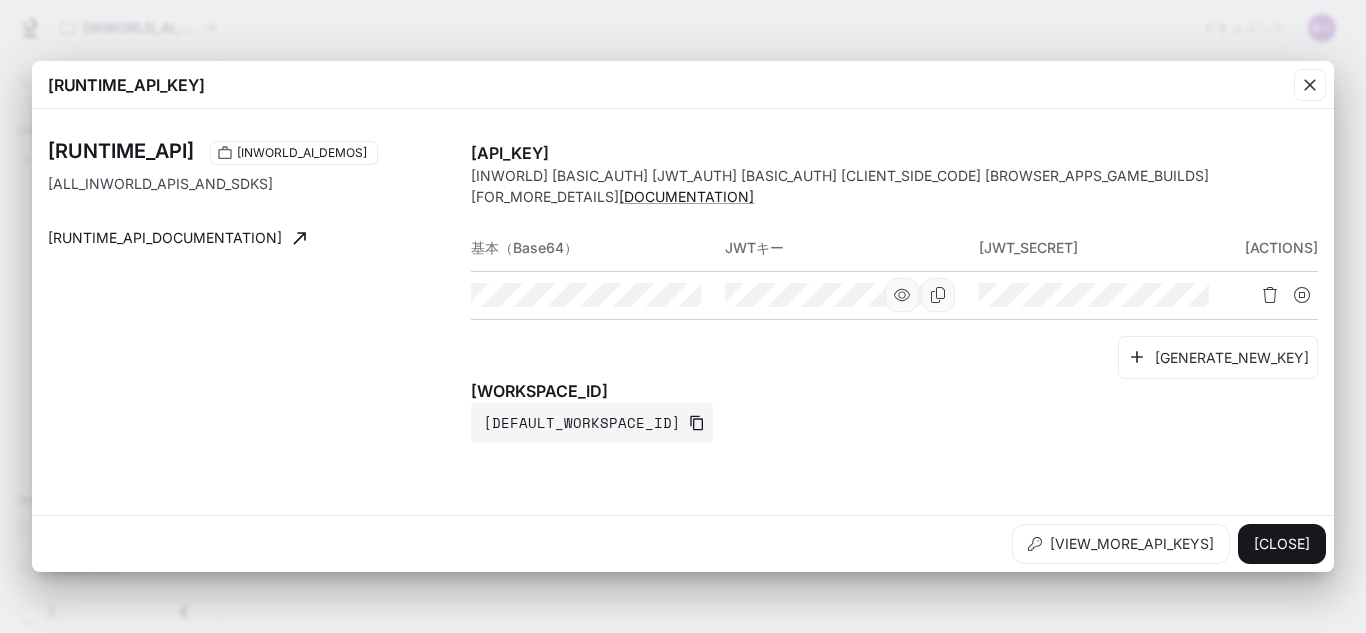 click on "ワークスペースID デフォルト-y2slzou_zxkcdfatixzmqa" at bounding box center (894, 411) 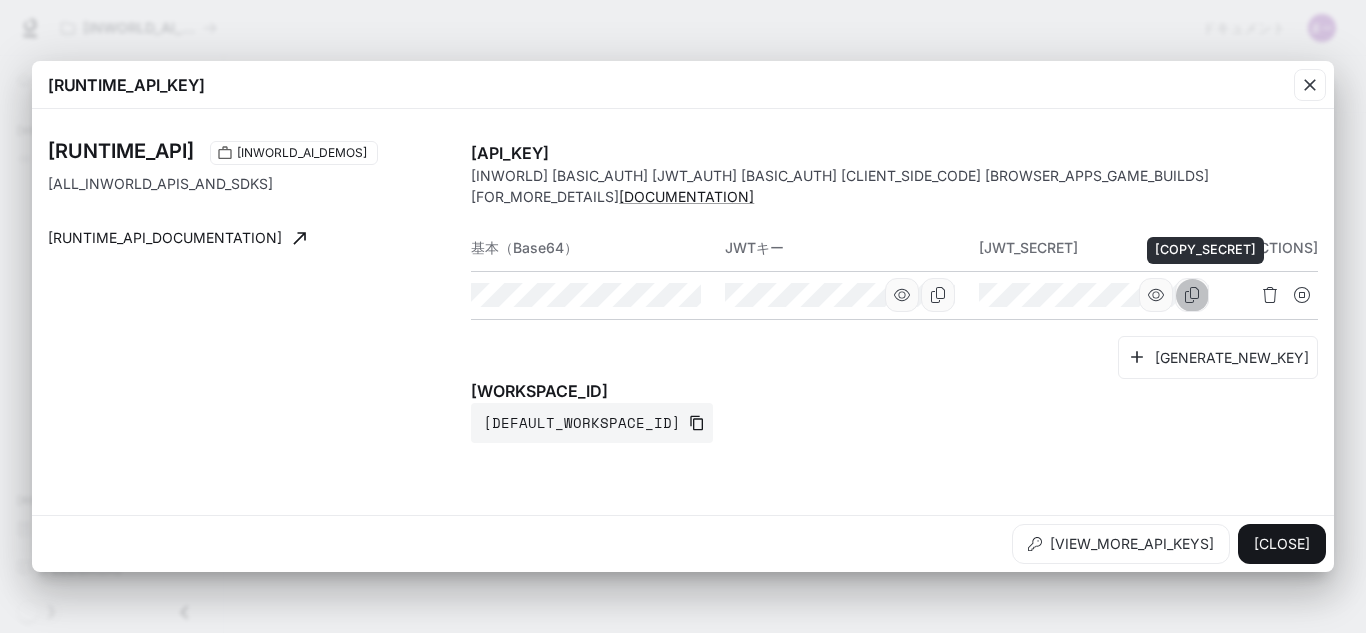 click at bounding box center [1192, 295] 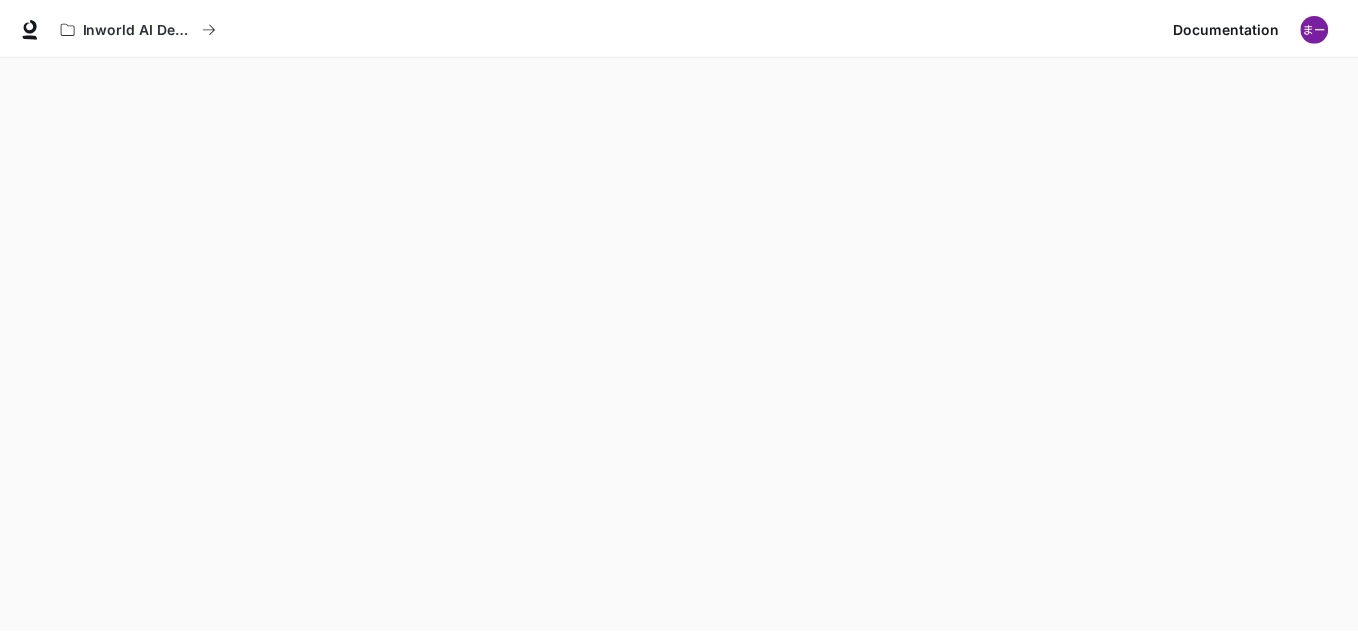 scroll, scrollTop: 0, scrollLeft: 0, axis: both 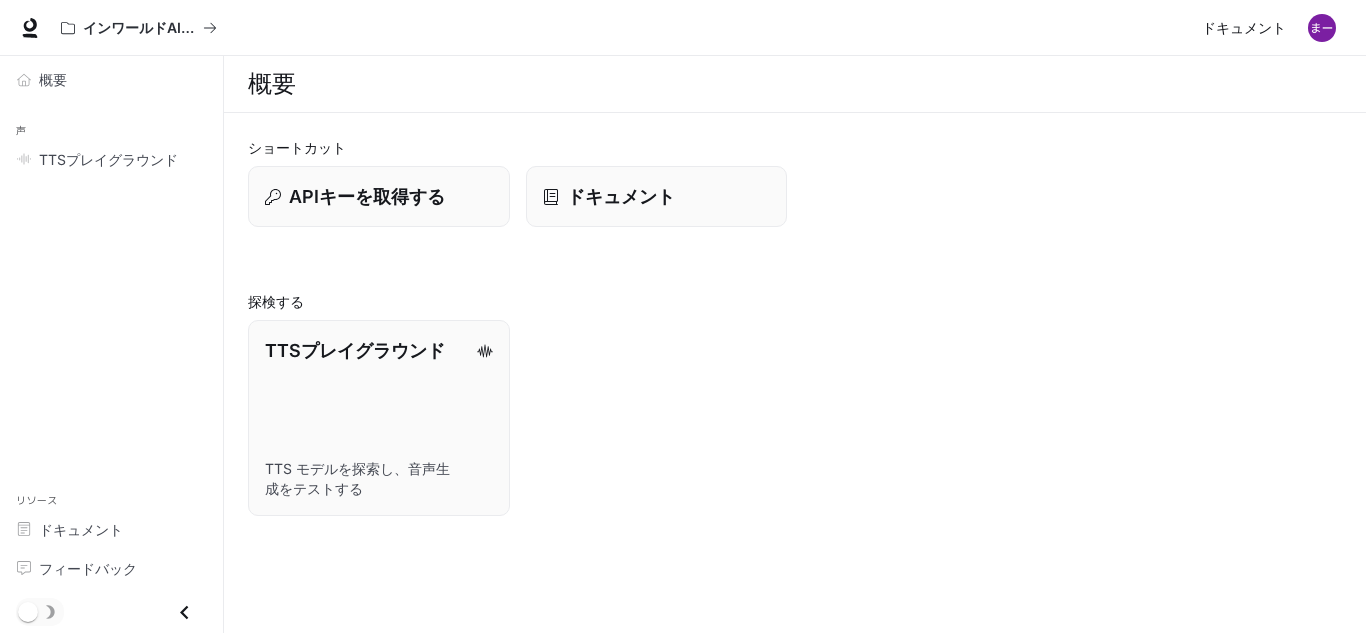 click on "ドキュメント" at bounding box center [1244, 27] 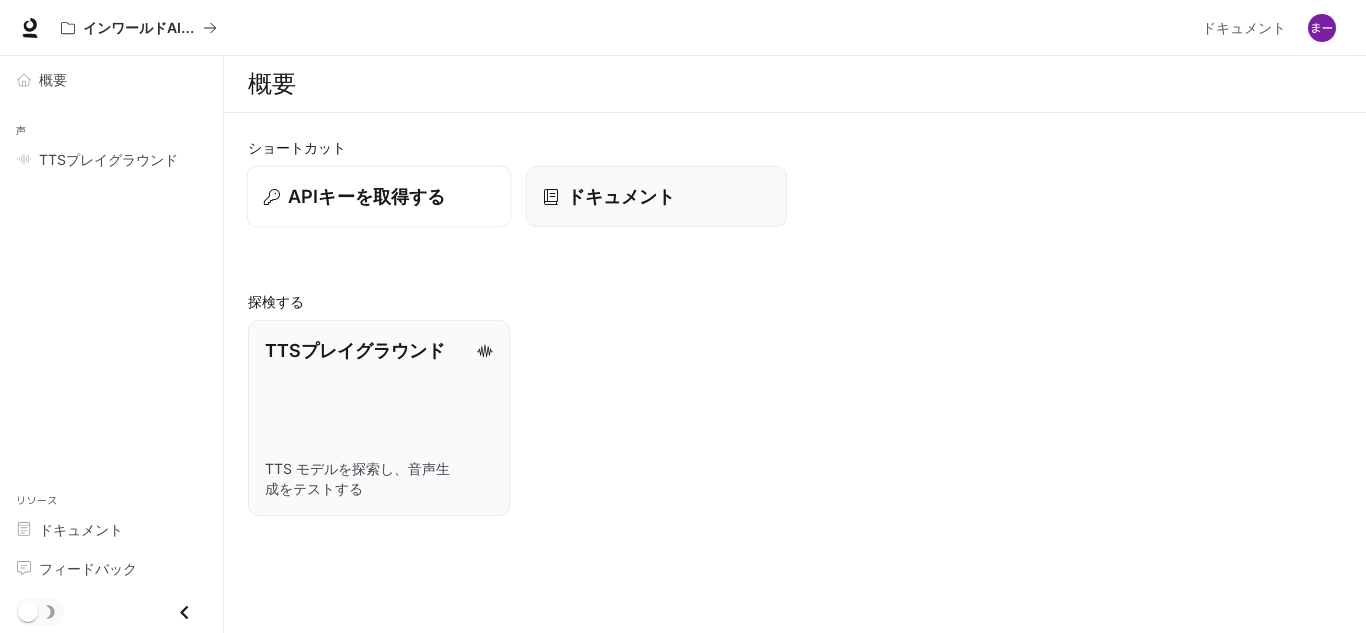 click on "[GET_API_KEY]" at bounding box center [367, 196] 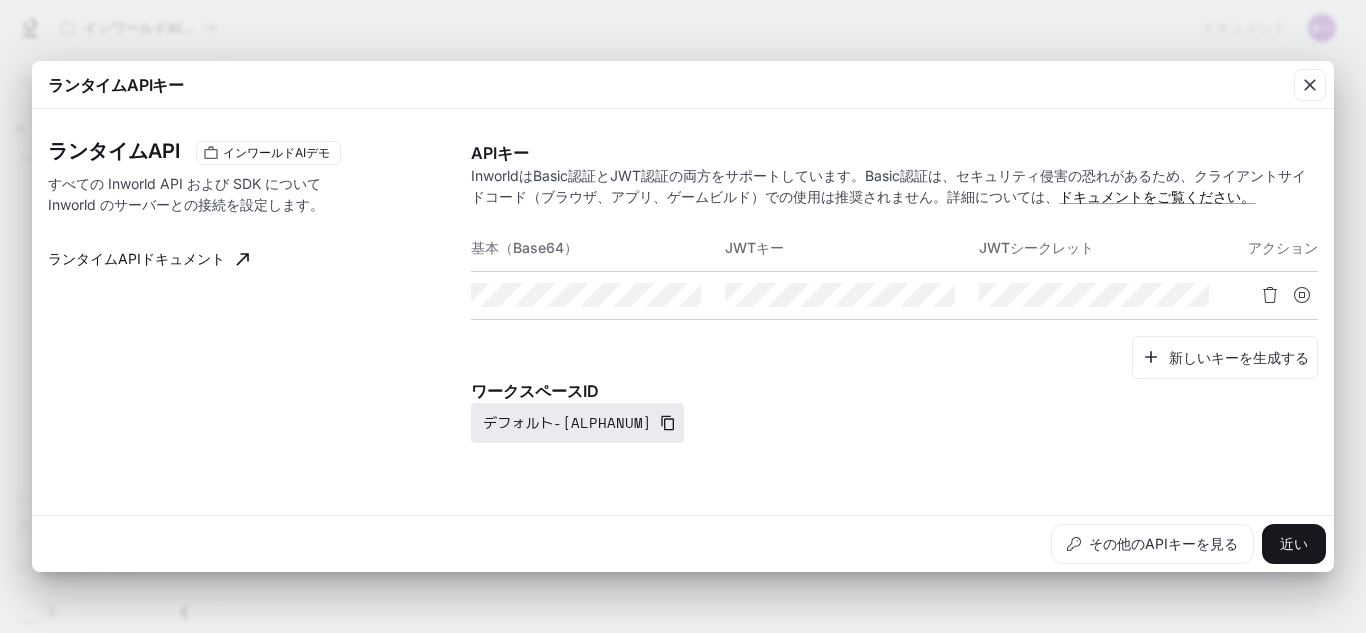 click at bounding box center [668, 423] 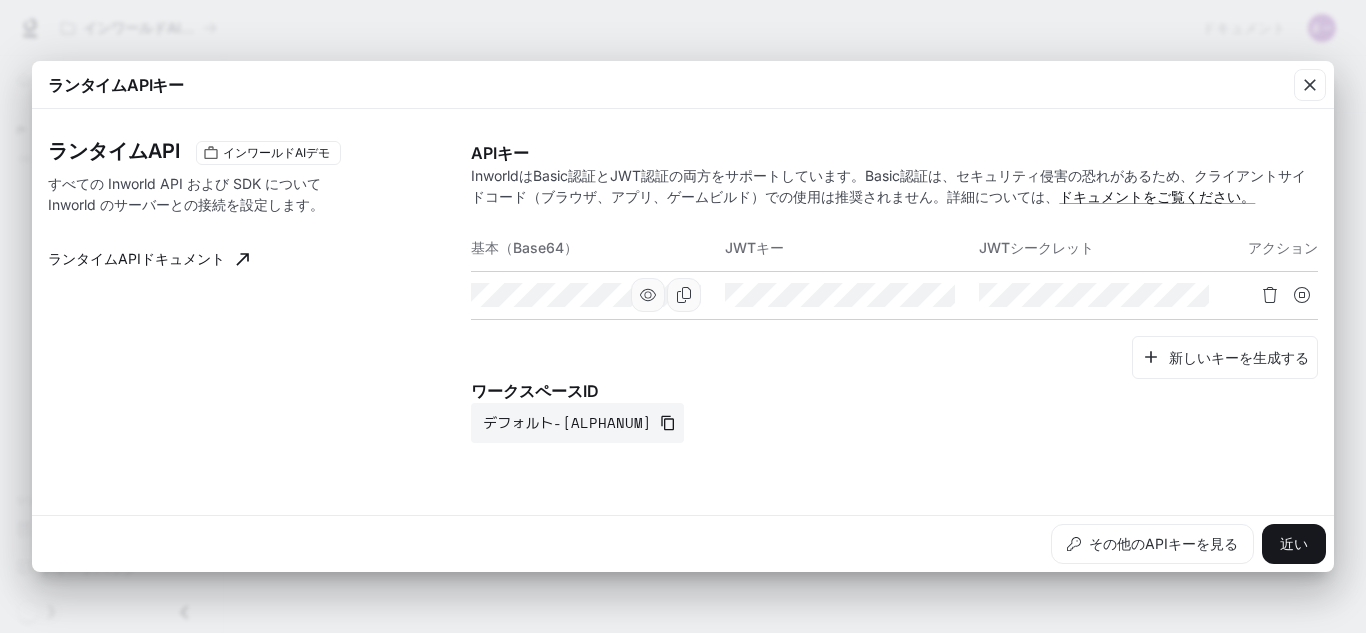 click at bounding box center [648, 295] 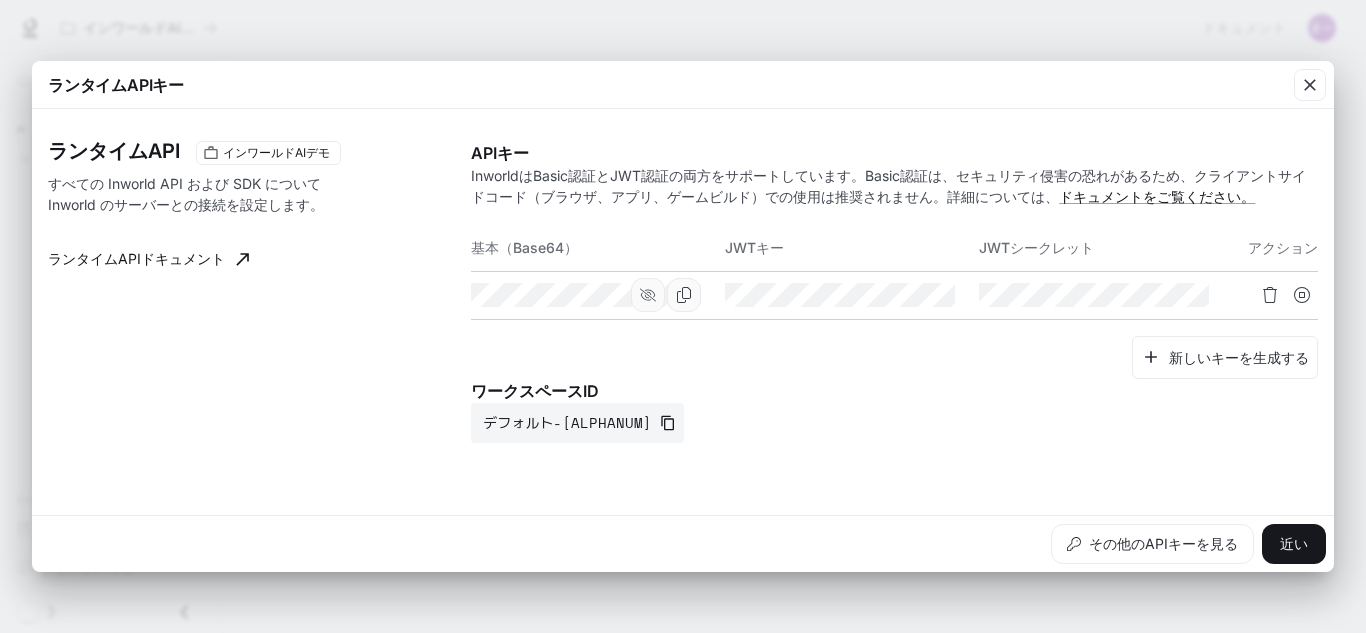 click at bounding box center (586, 295) 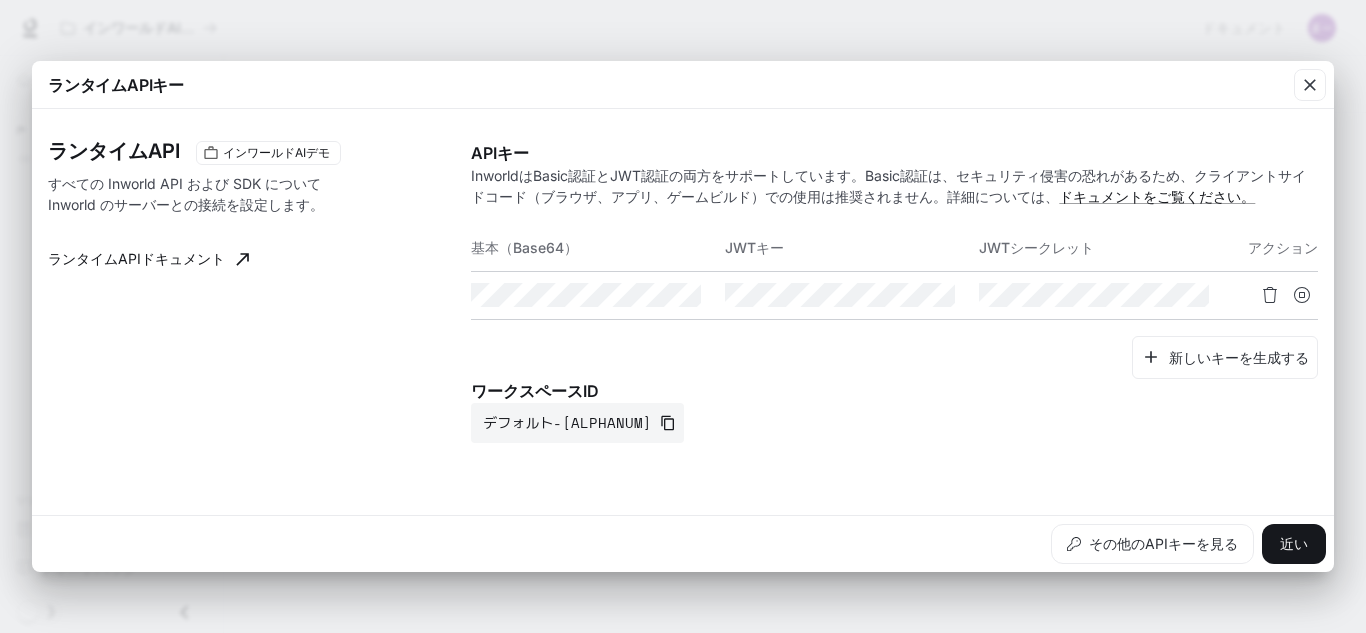 scroll, scrollTop: 0, scrollLeft: 0, axis: both 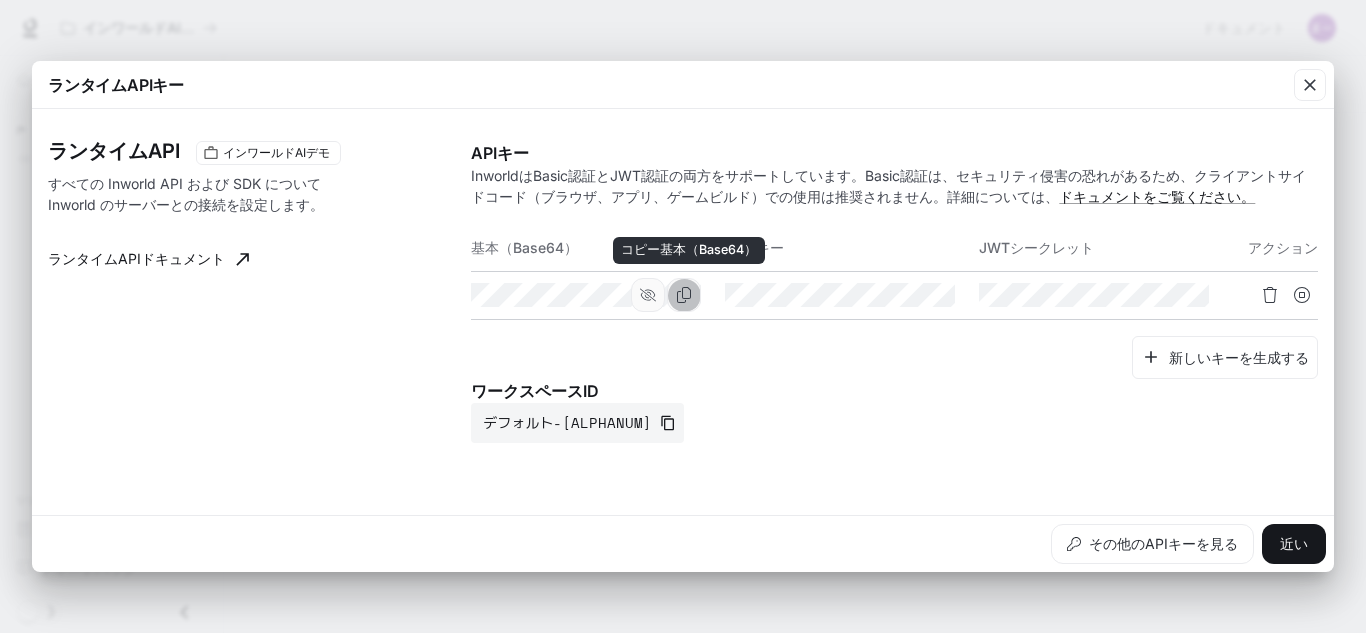 click at bounding box center (684, 295) 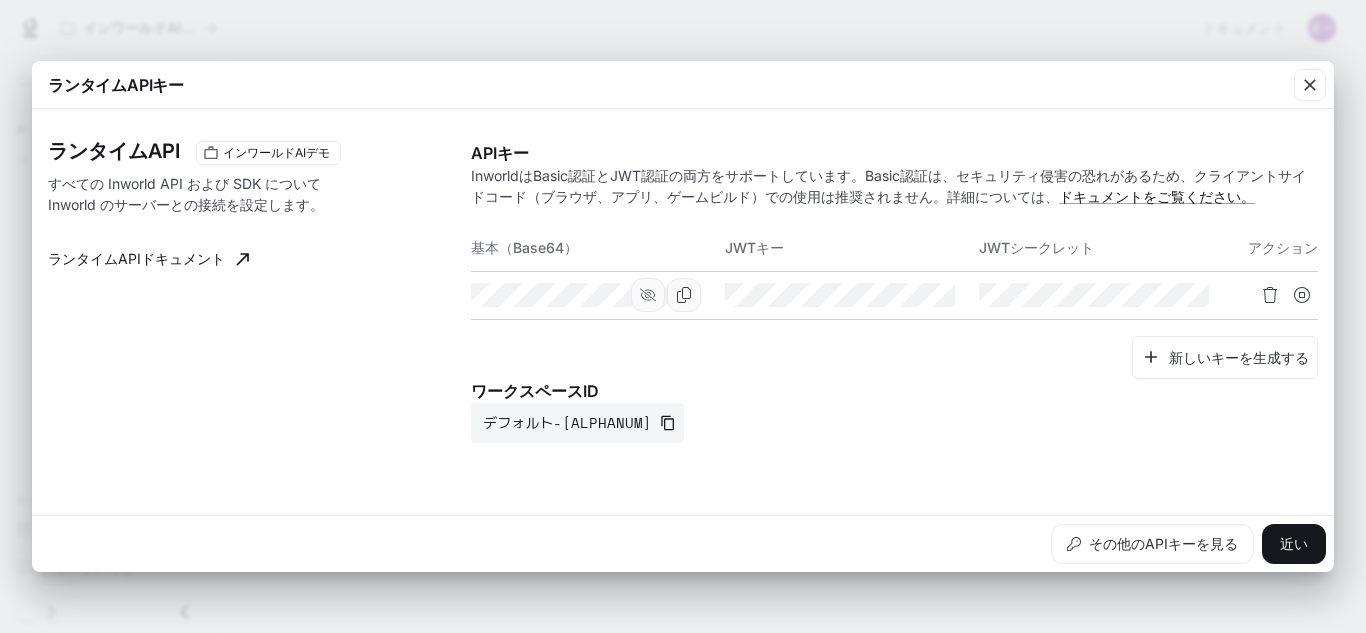 click on "ランタイムAPIドキュメント" at bounding box center (136, 258) 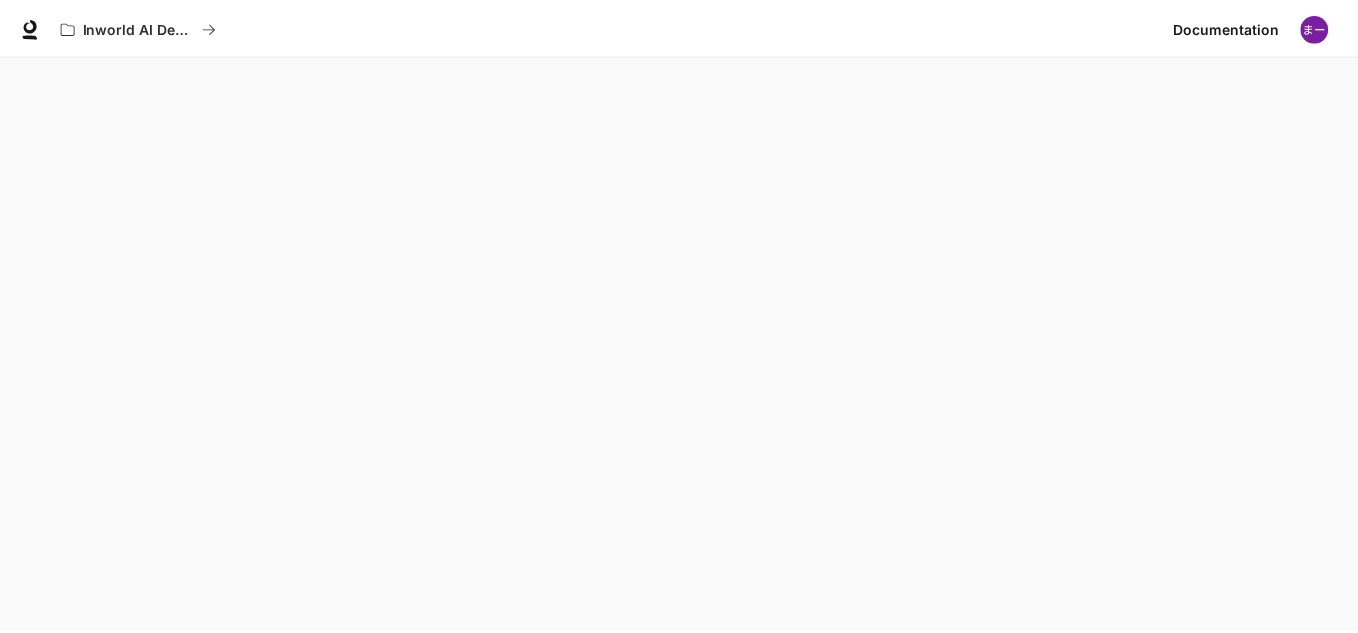 scroll, scrollTop: 0, scrollLeft: 0, axis: both 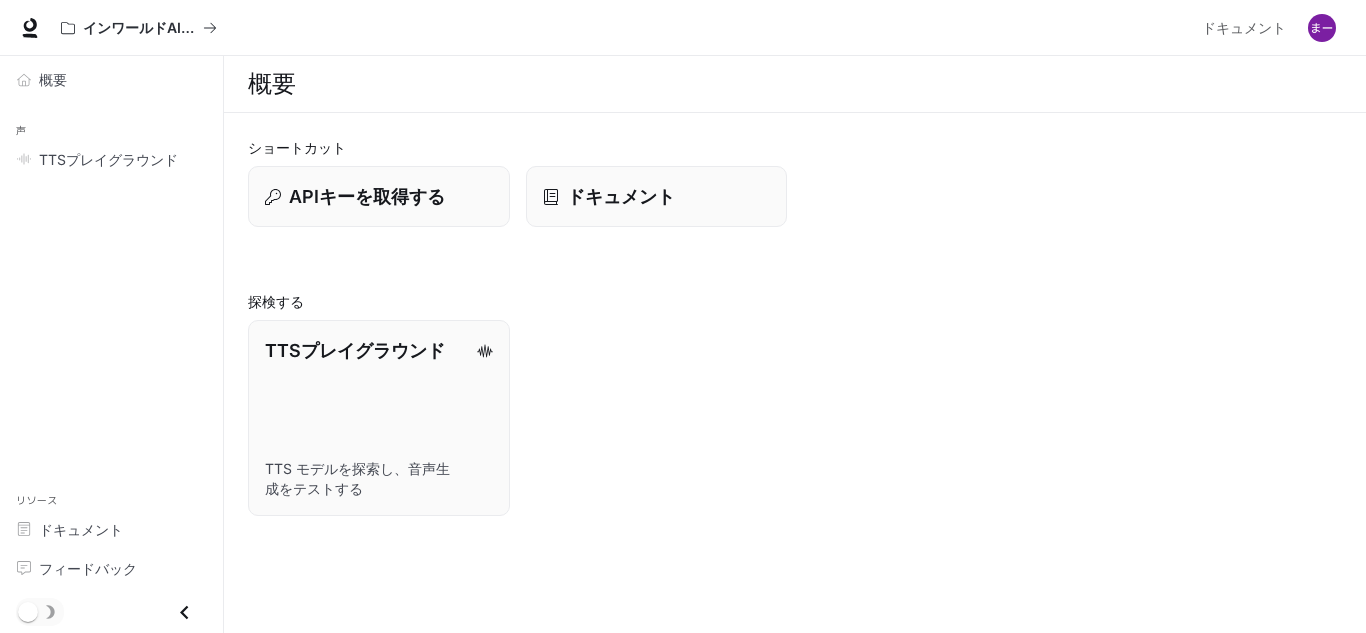 click on "TTSプレイグラウンド TTS モデルを探索し、音声生成をテストする" at bounding box center [787, 188] 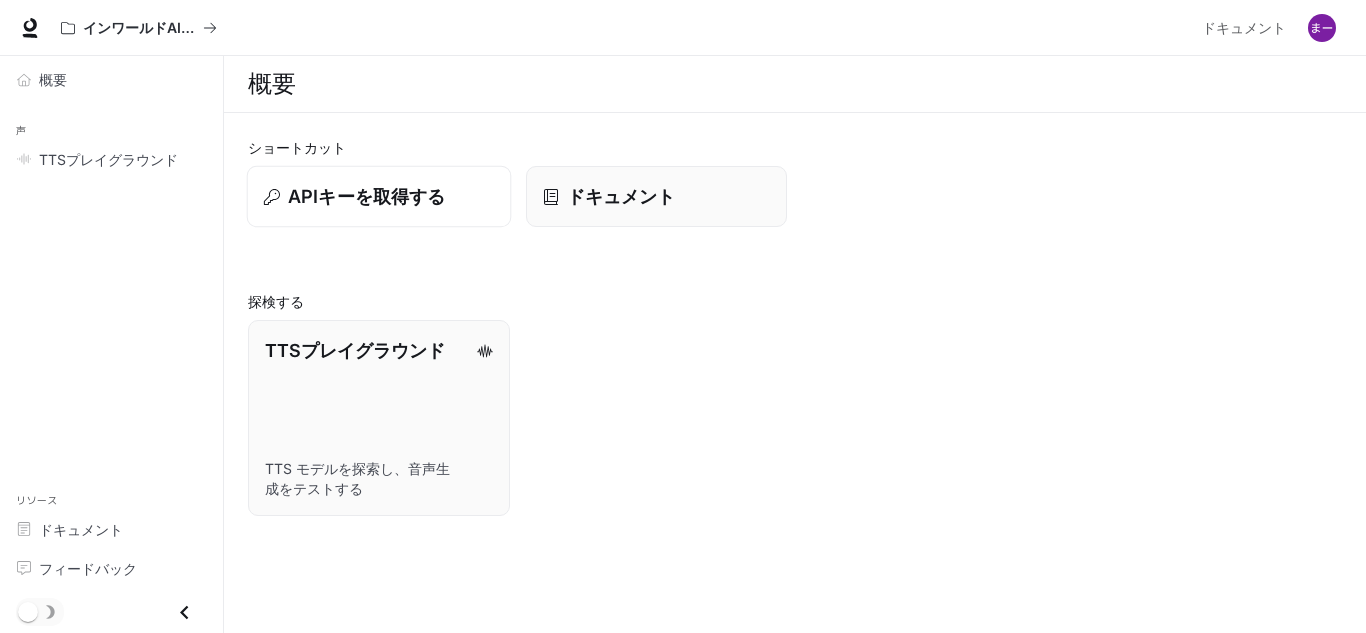 click on "APIキーを取得する" at bounding box center (379, 196) 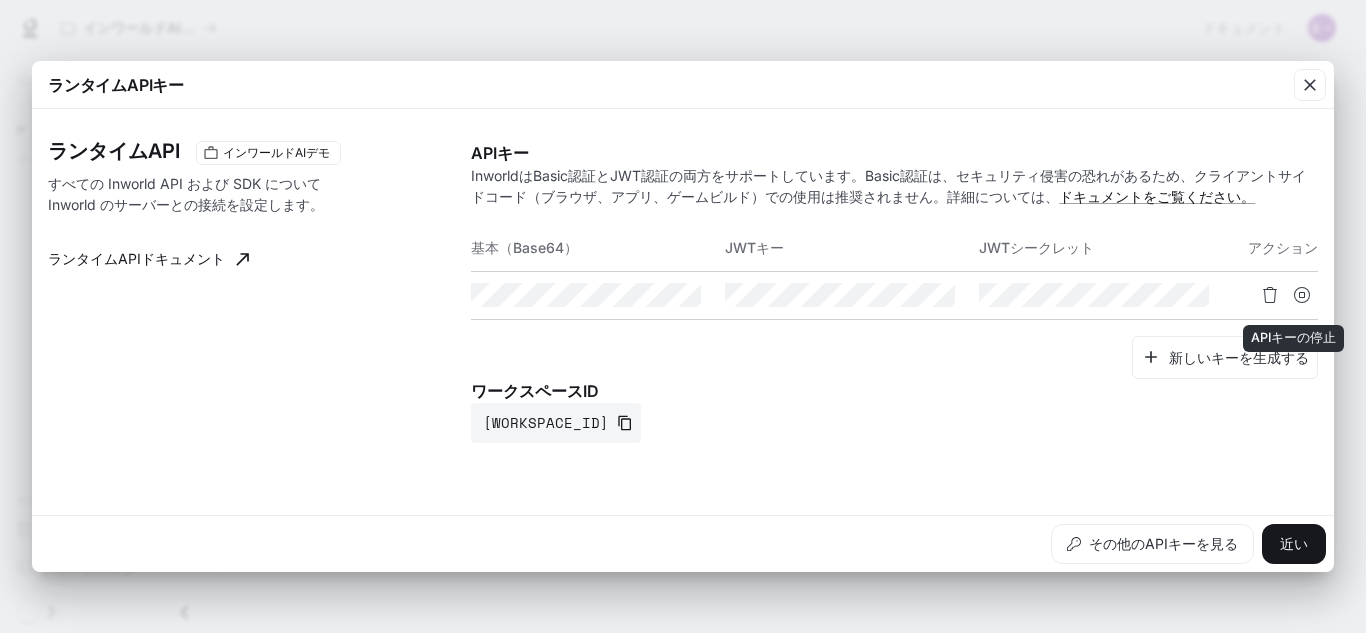 click at bounding box center (1302, 295) 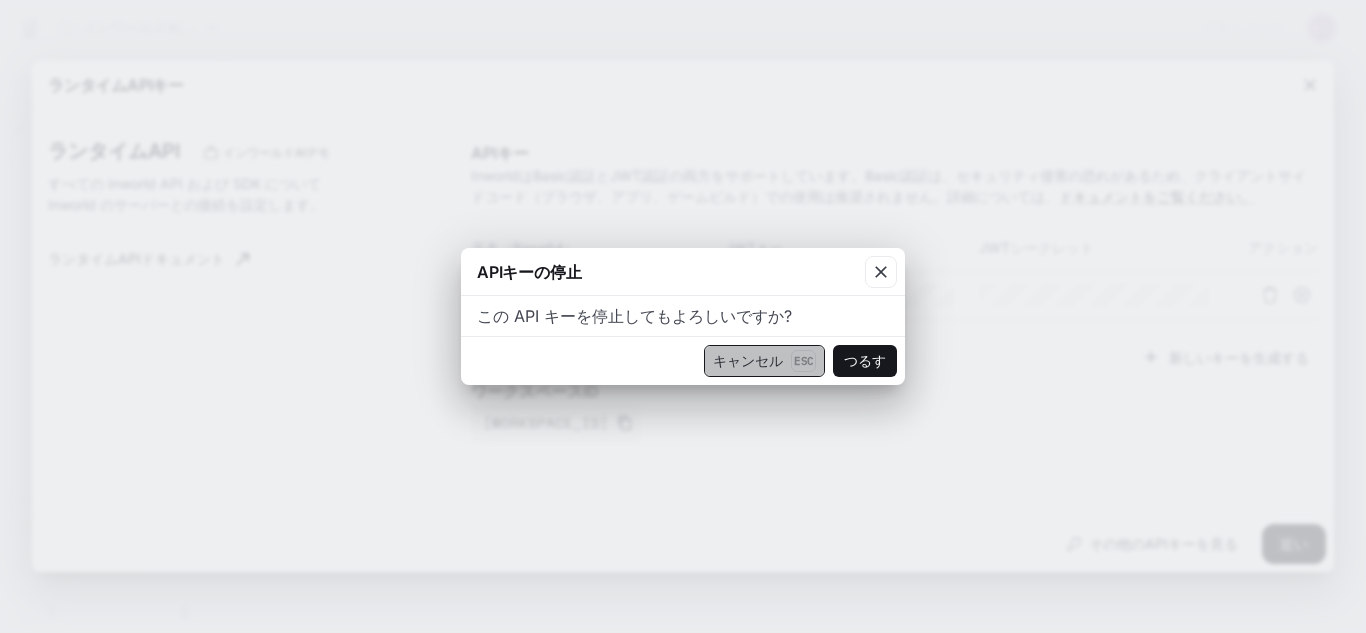 click on "キャンセル ESC" at bounding box center (764, 361) 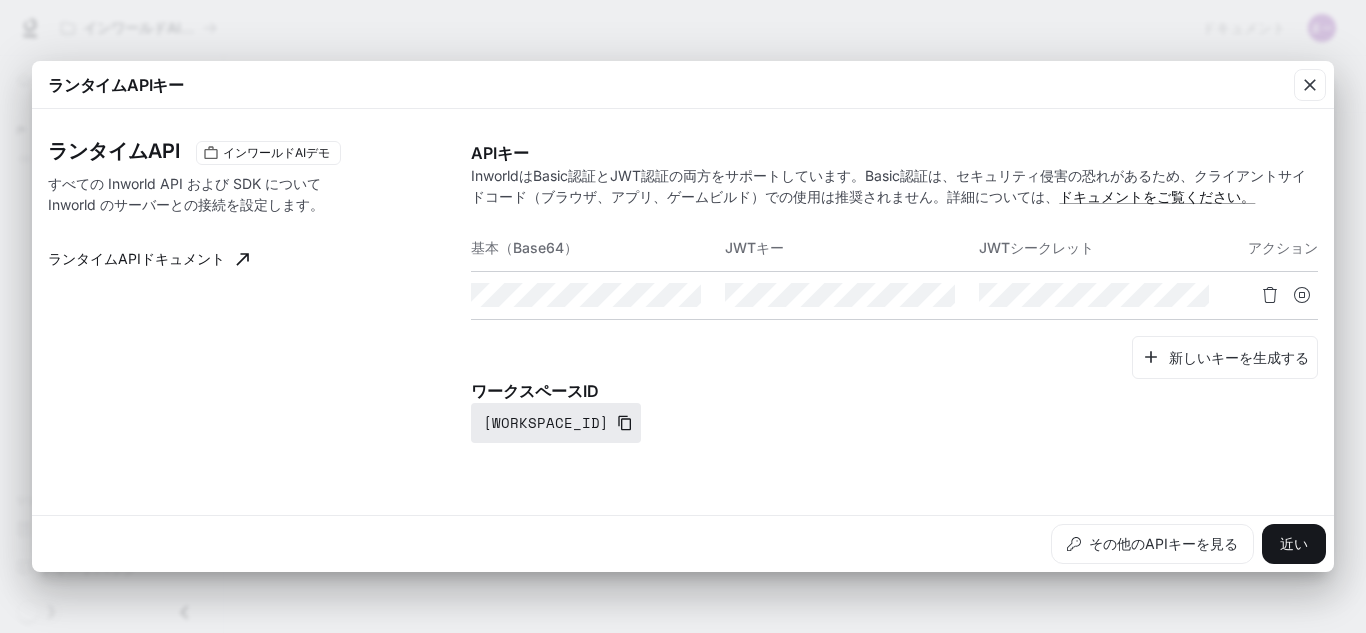 click on "[WORKSPACE_ID]" at bounding box center (546, 422) 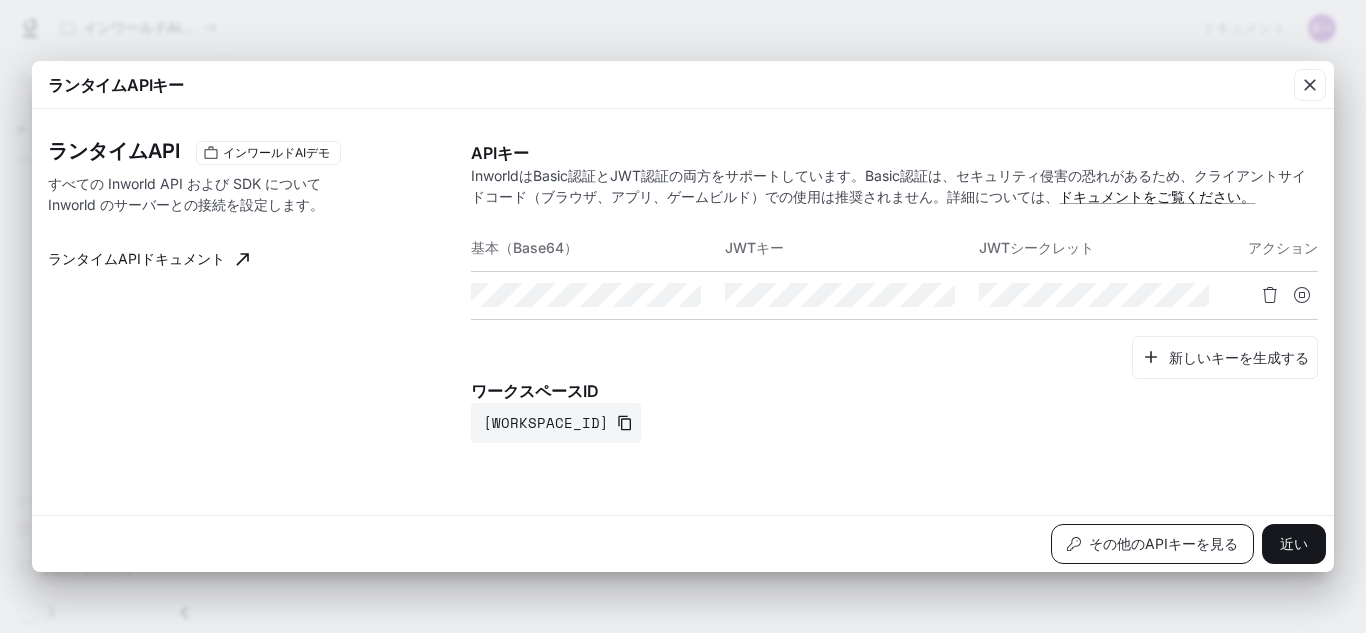click on "その他のAPIキーを見る" at bounding box center [1163, 543] 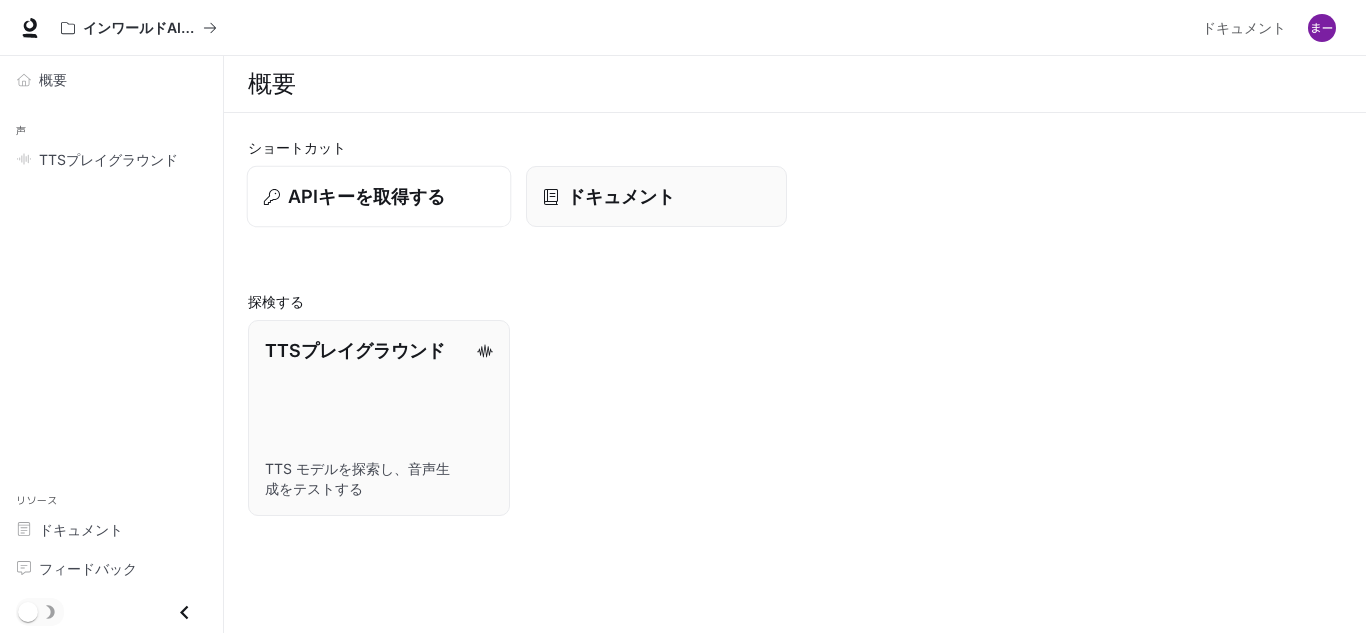 click on "APIキーを取得する" at bounding box center [367, 196] 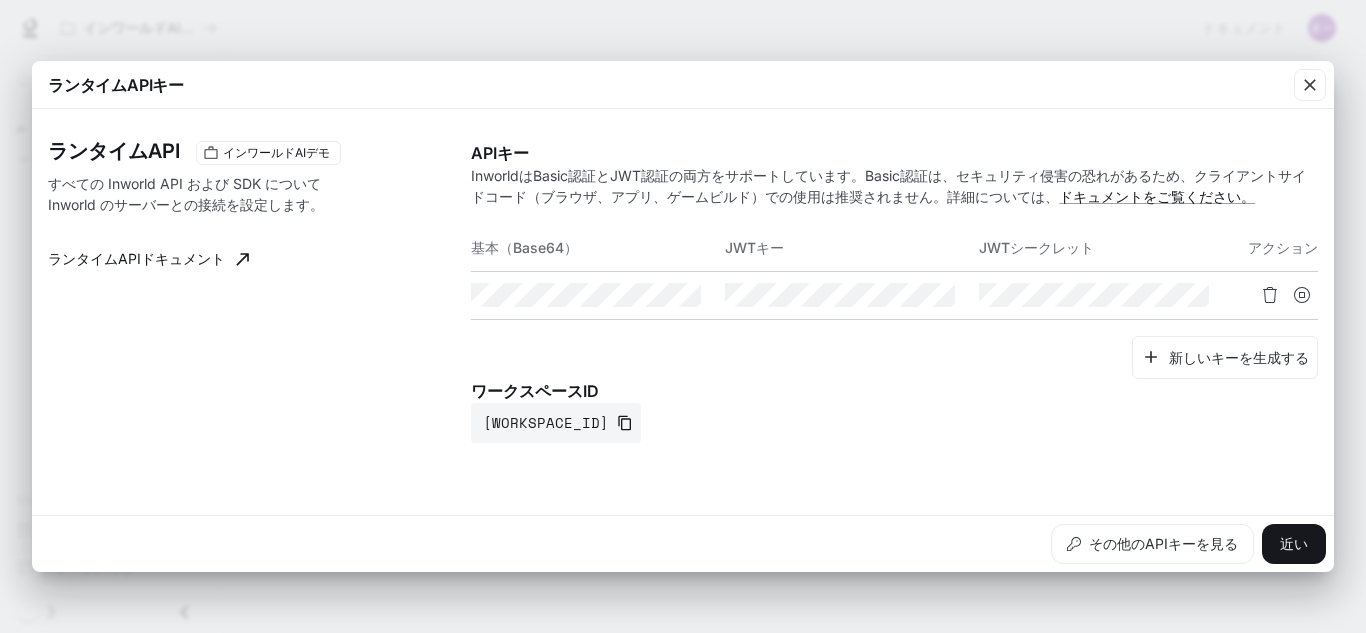 click at bounding box center (1310, 85) 